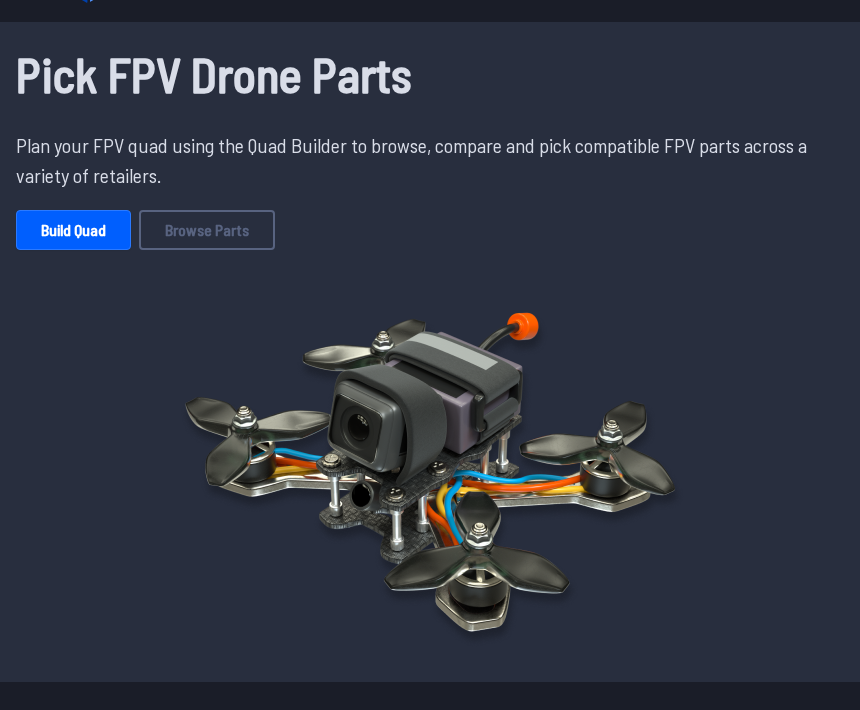 scroll, scrollTop: 42, scrollLeft: 0, axis: vertical 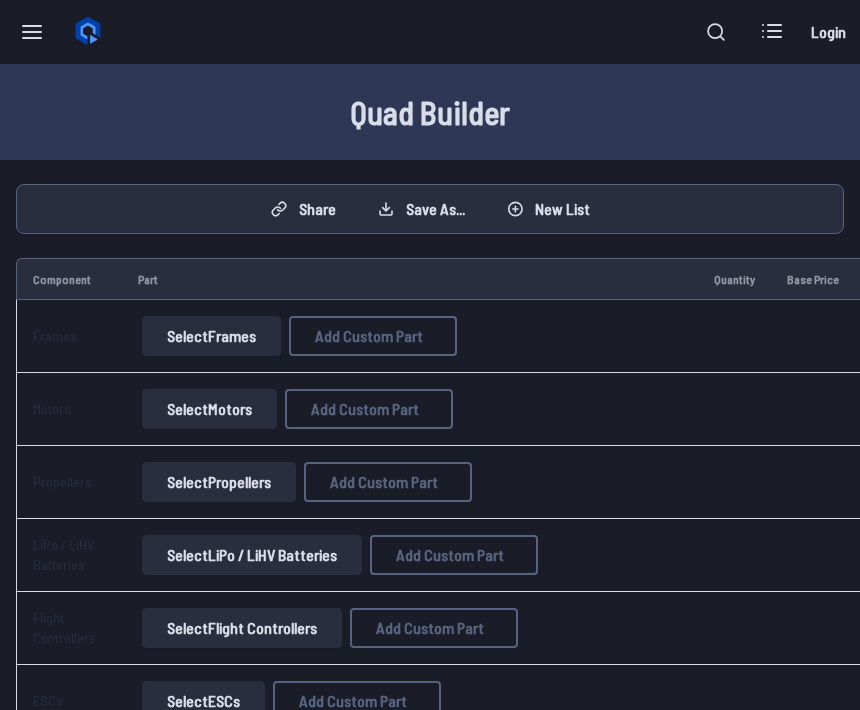 click on "Select  Frames" at bounding box center (211, 336) 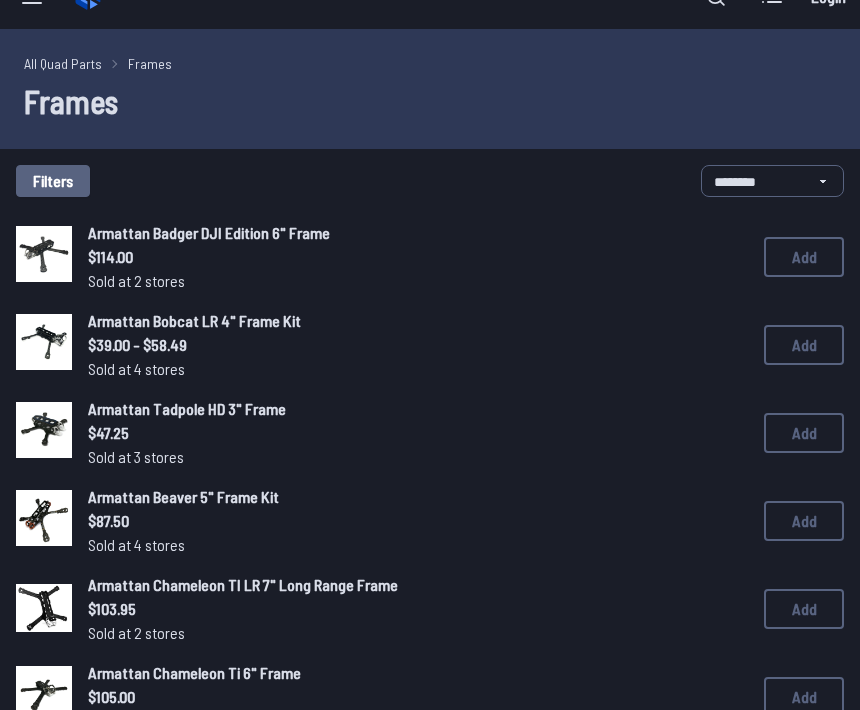 scroll, scrollTop: 0, scrollLeft: 0, axis: both 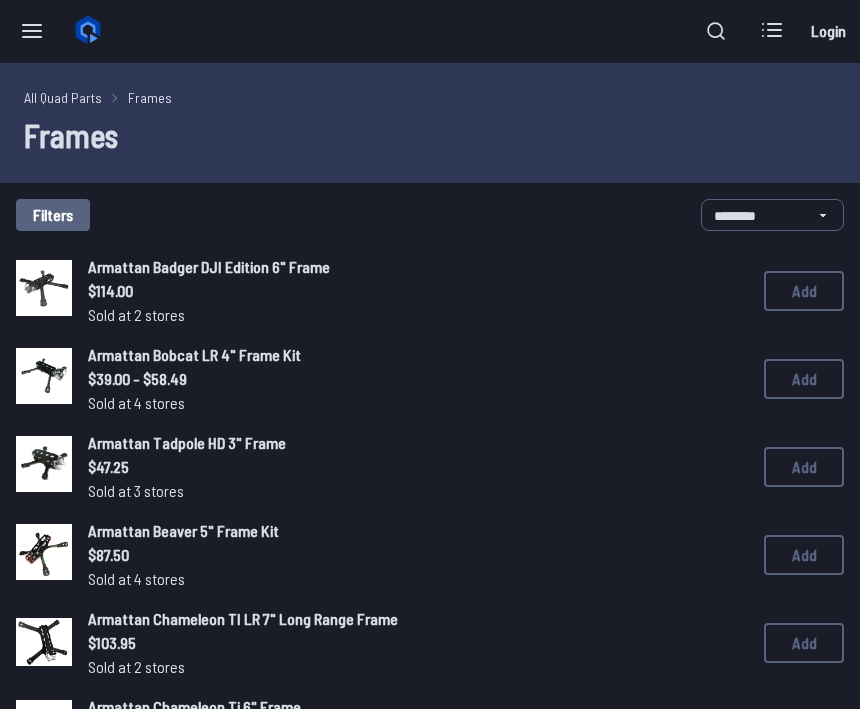 click on "Armattan Badger DJI Edition 6" Frame" at bounding box center (410, 268) 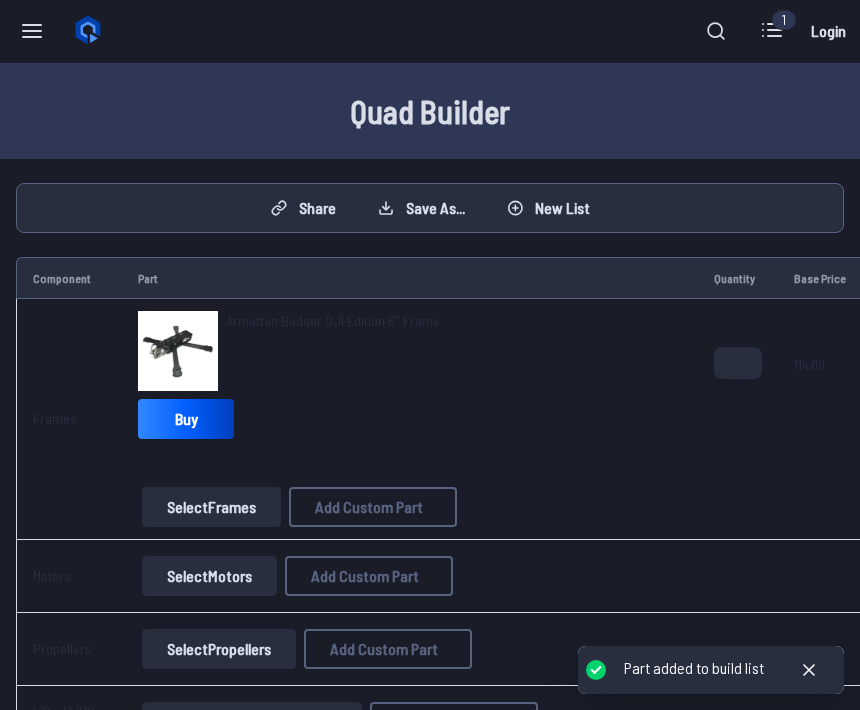 click at bounding box center [178, 351] 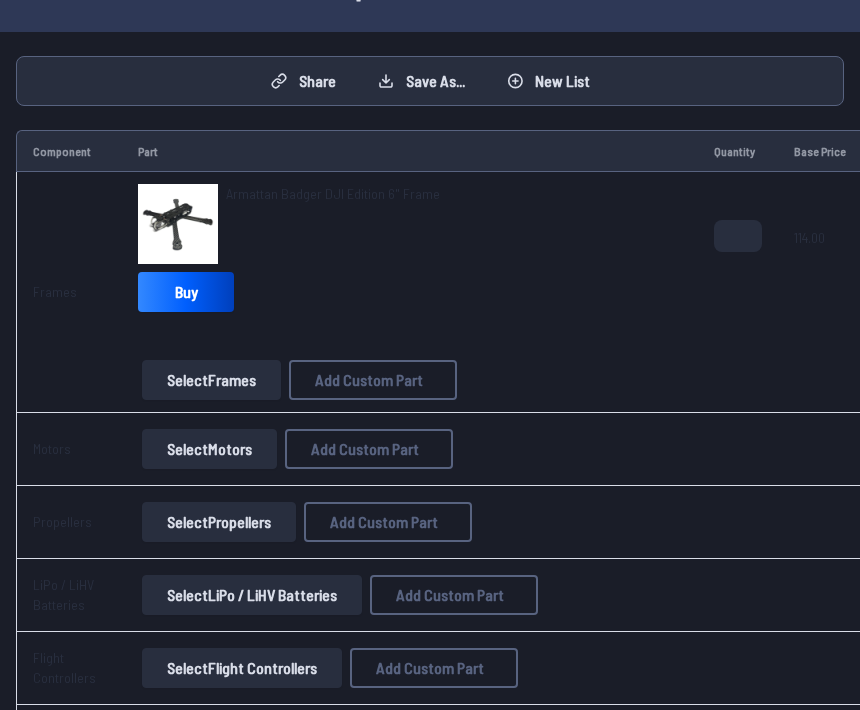 scroll, scrollTop: 150, scrollLeft: 0, axis: vertical 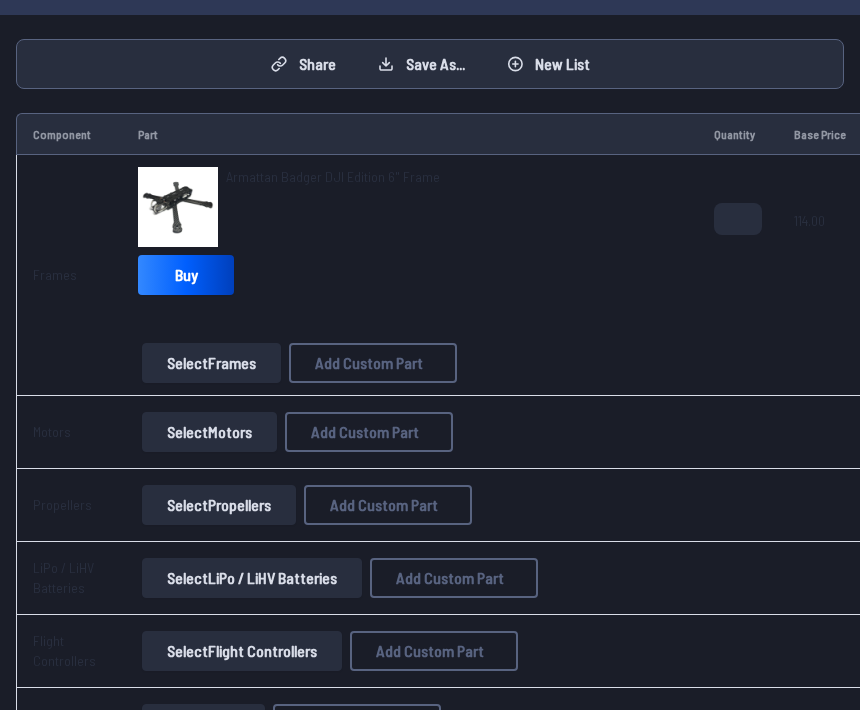 click on "Select  Frames" at bounding box center (211, 364) 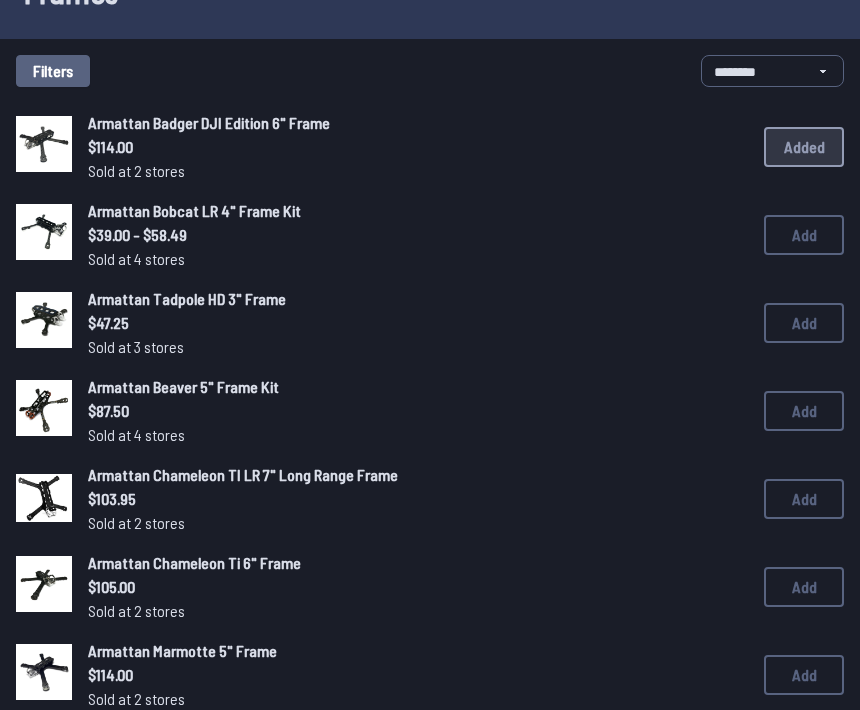 scroll, scrollTop: 0, scrollLeft: 0, axis: both 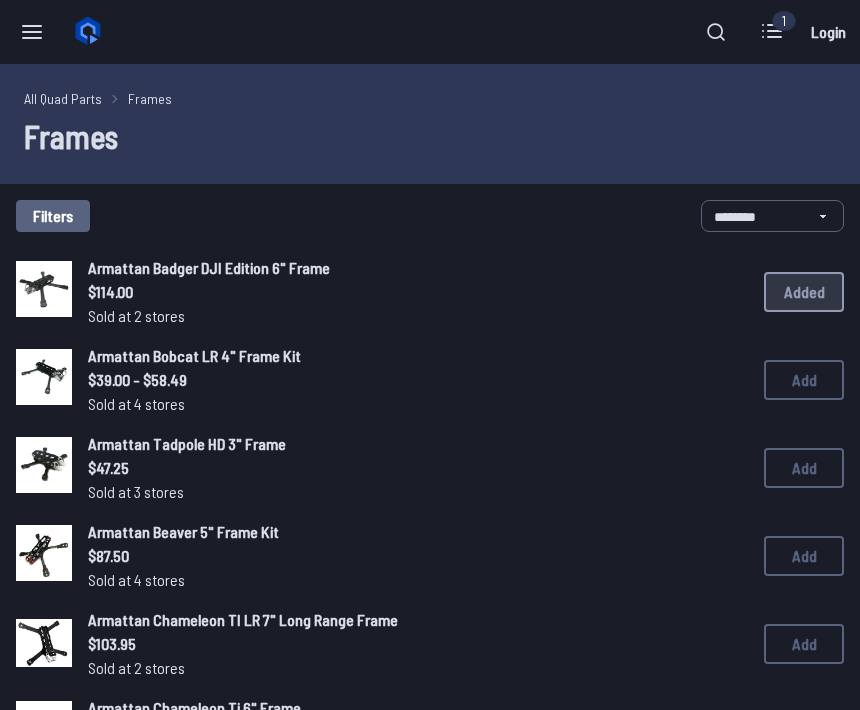 click on "Add" at bounding box center (804, 380) 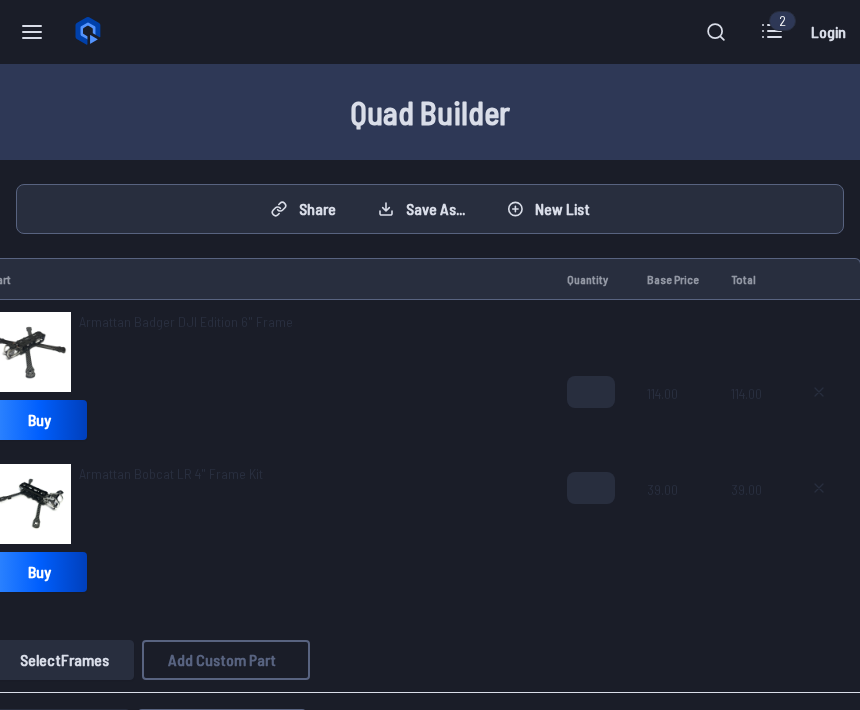 scroll, scrollTop: 0, scrollLeft: 147, axis: horizontal 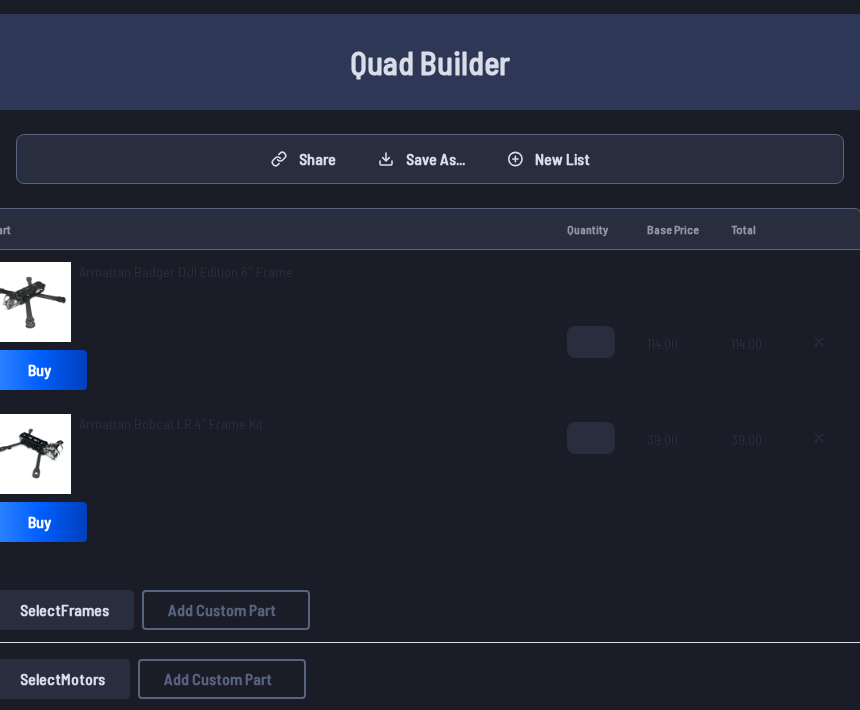 click 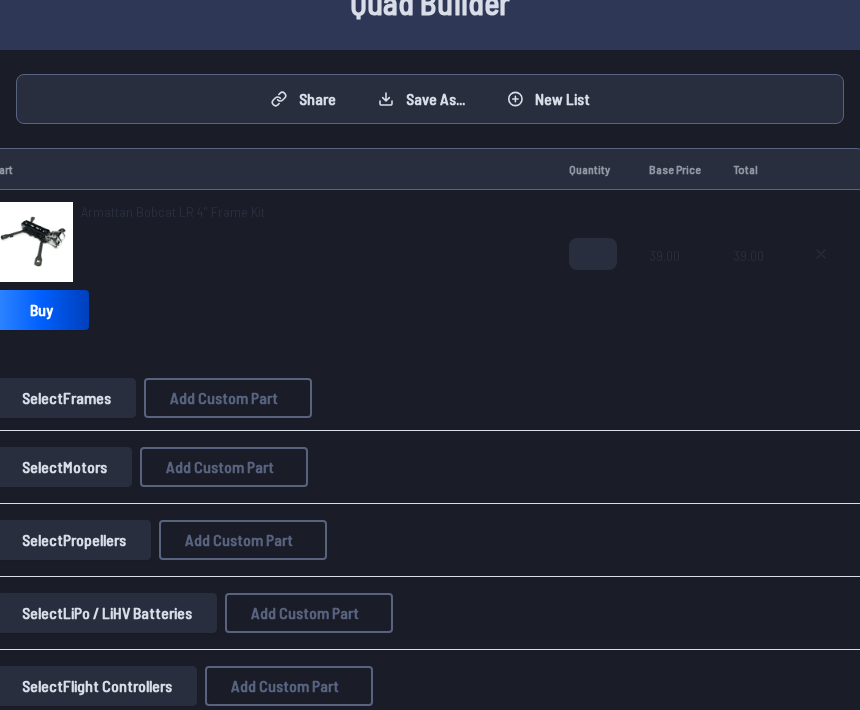 scroll, scrollTop: 112, scrollLeft: 0, axis: vertical 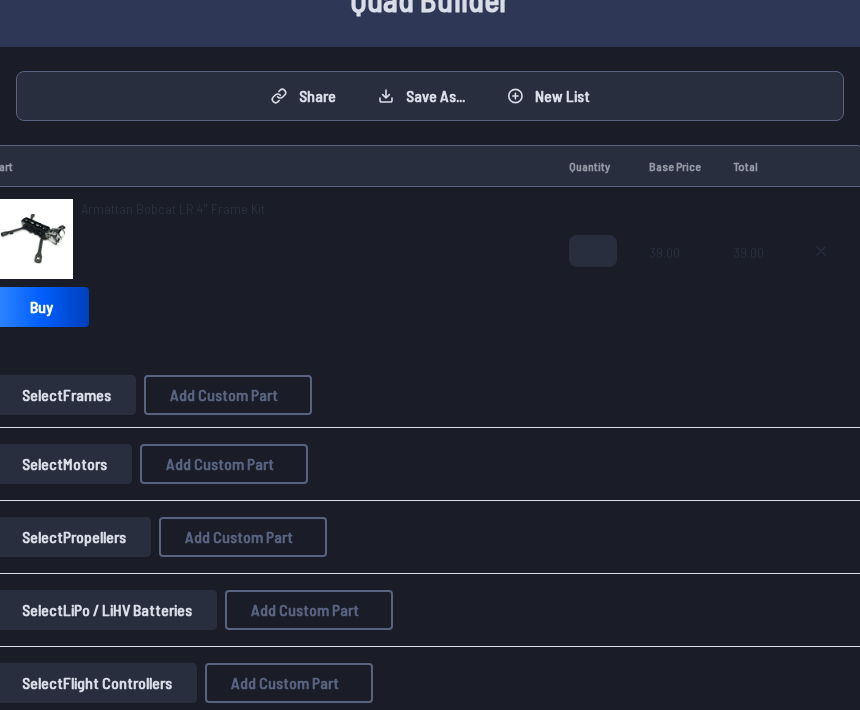 click on "Add Custom Part" at bounding box center (228, 396) 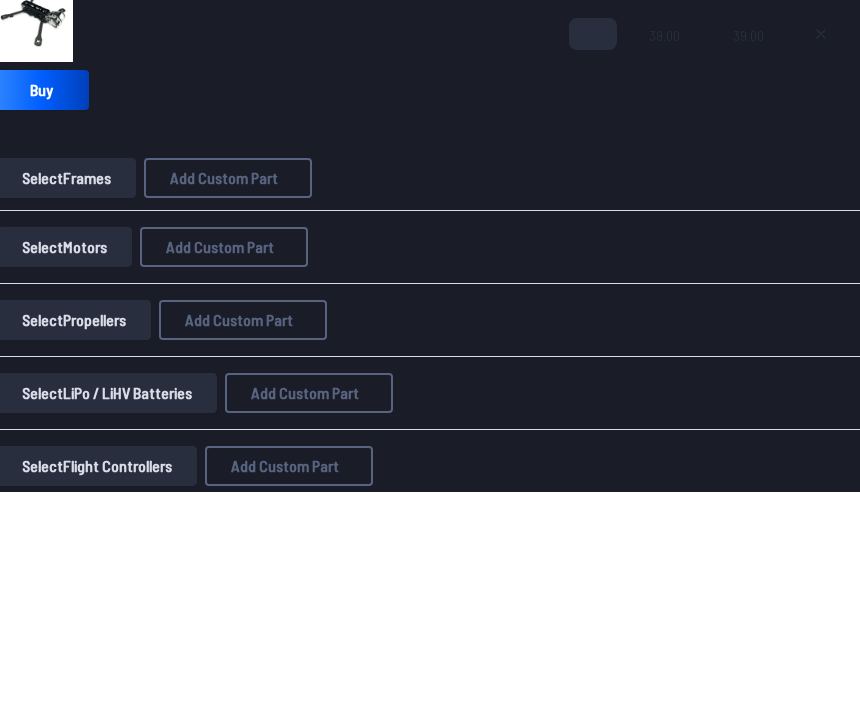 click on "Select  Motors" at bounding box center [64, 465] 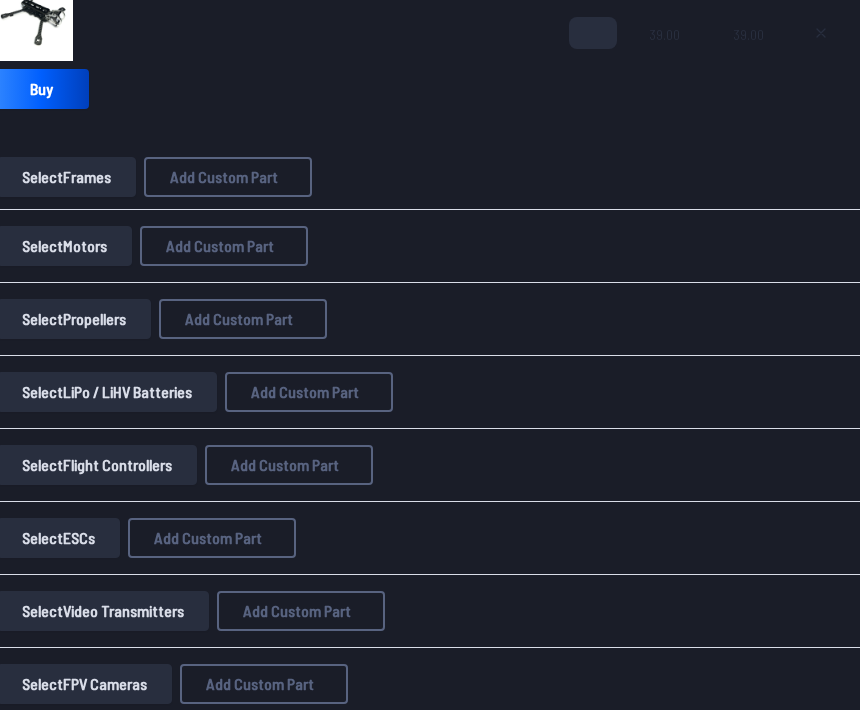 scroll, scrollTop: 0, scrollLeft: 0, axis: both 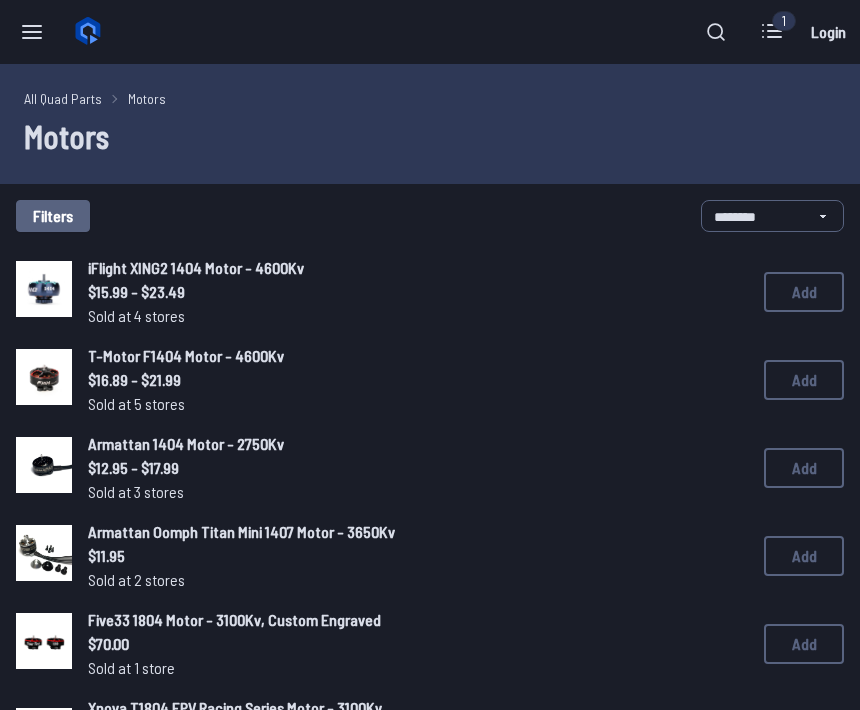 click on "Add" at bounding box center [804, 380] 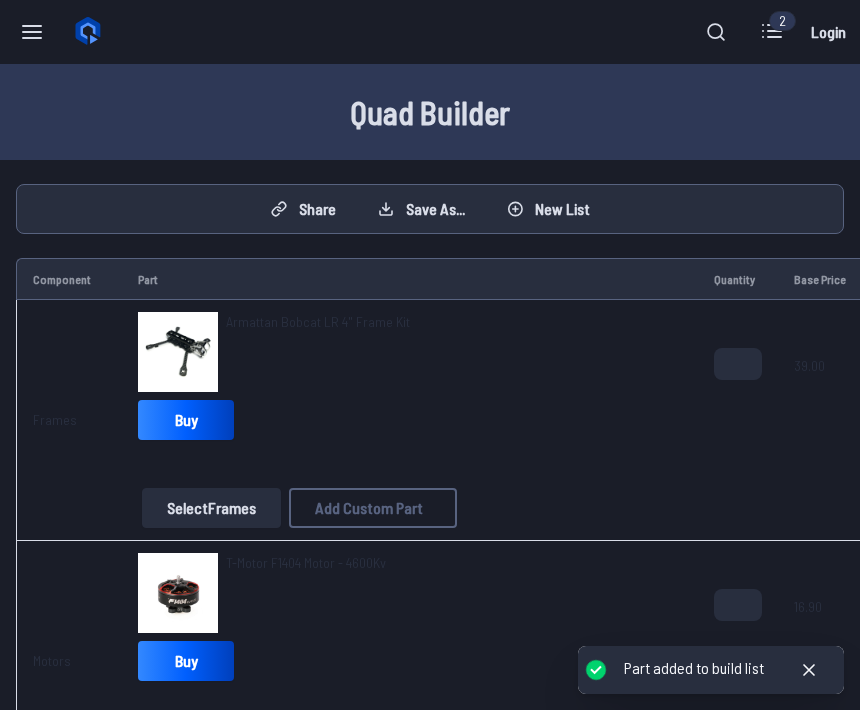 scroll, scrollTop: 0, scrollLeft: 0, axis: both 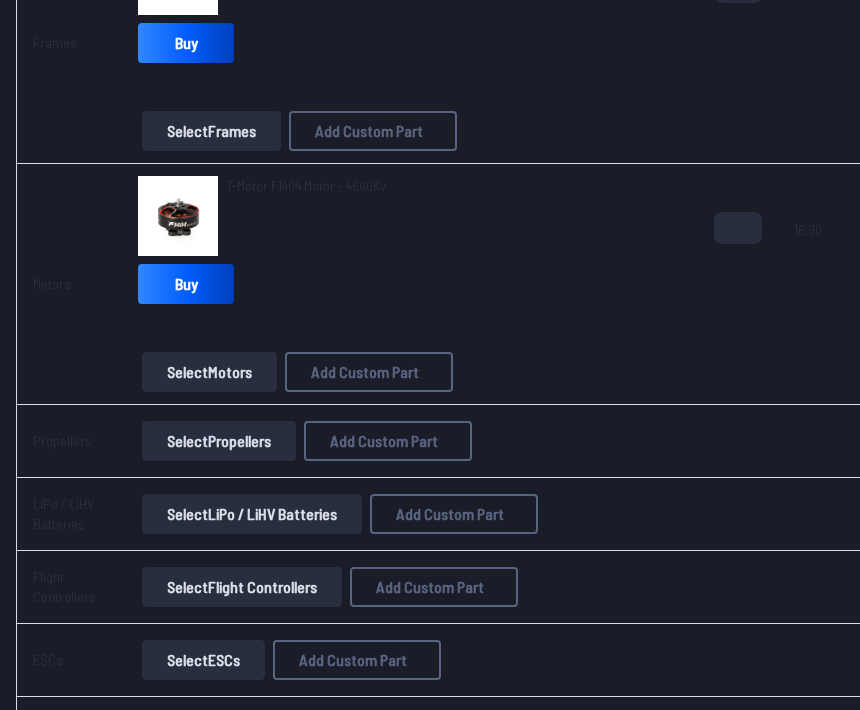 click on "Select  Propellers" at bounding box center (219, 441) 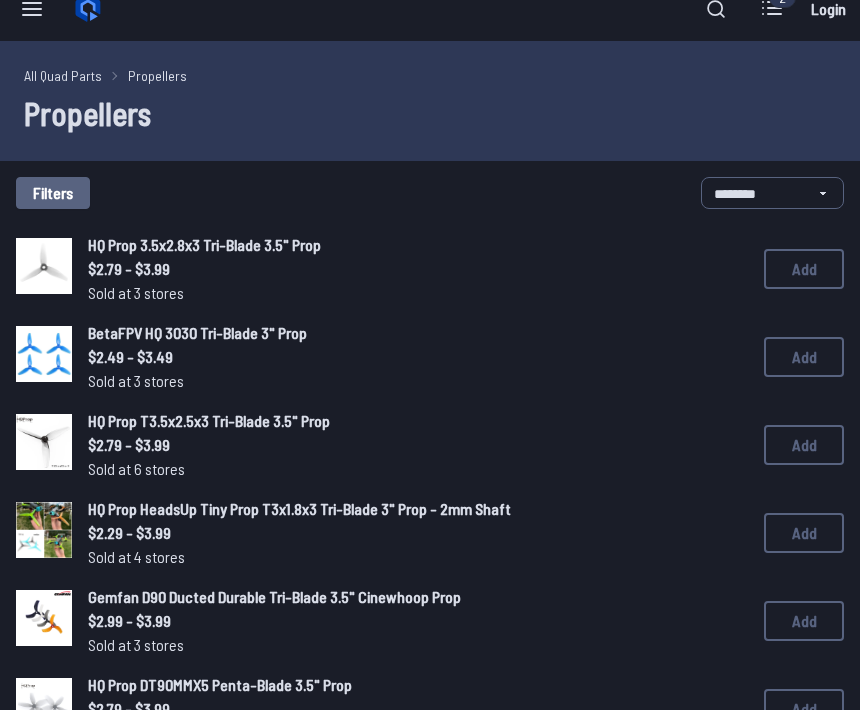 scroll, scrollTop: 23, scrollLeft: 0, axis: vertical 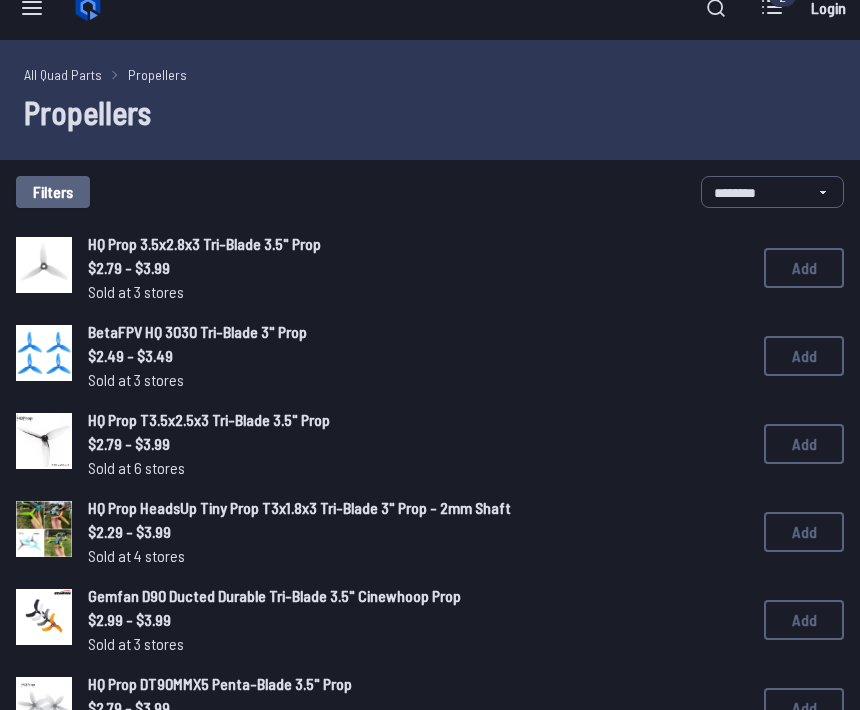 click on "Add" at bounding box center [804, 445] 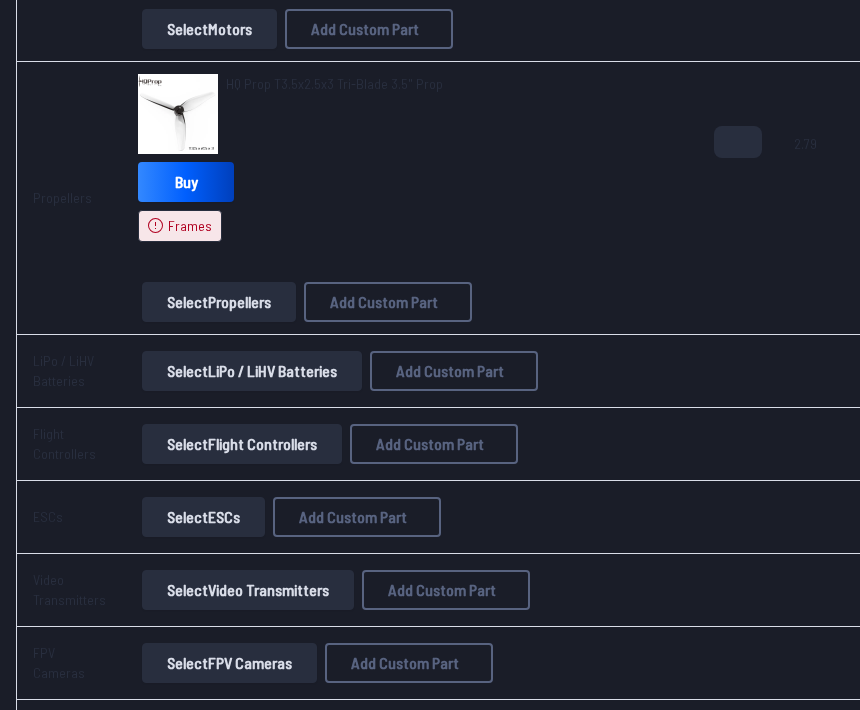 scroll, scrollTop: 874, scrollLeft: 0, axis: vertical 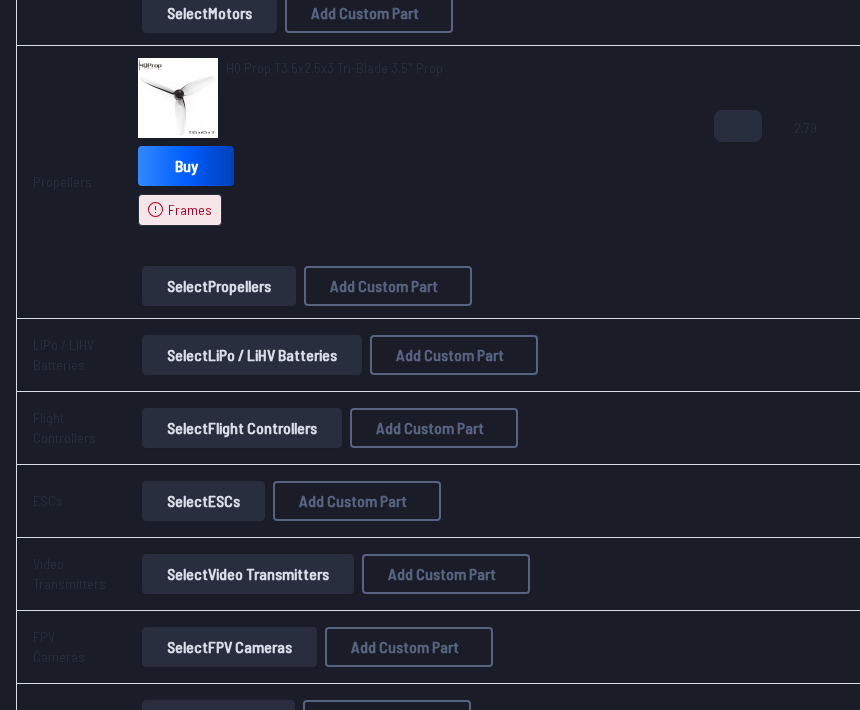click on "Select  LiPo / LiHV Batteries" at bounding box center [252, 355] 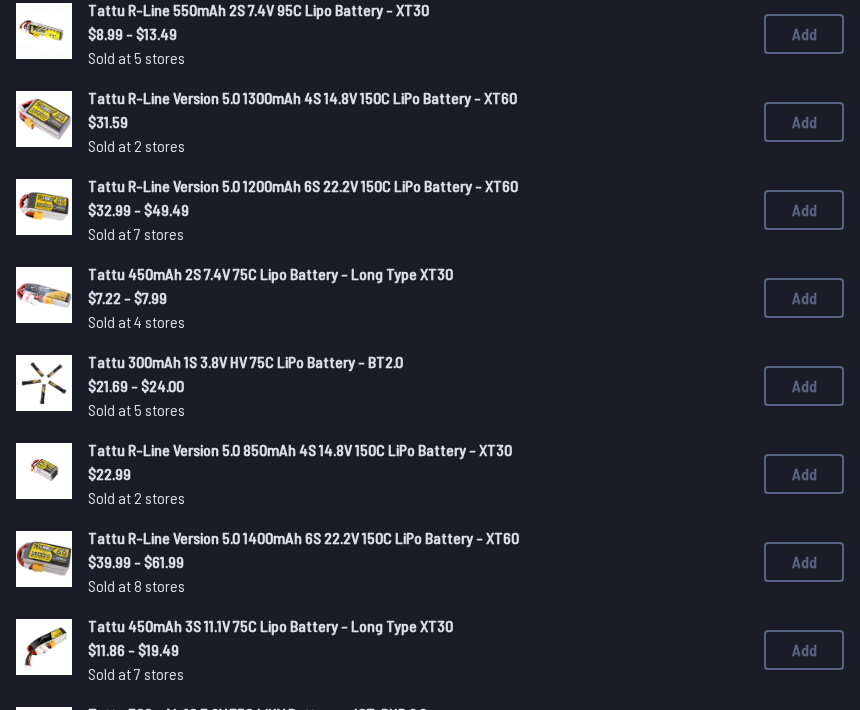 scroll, scrollTop: 0, scrollLeft: 0, axis: both 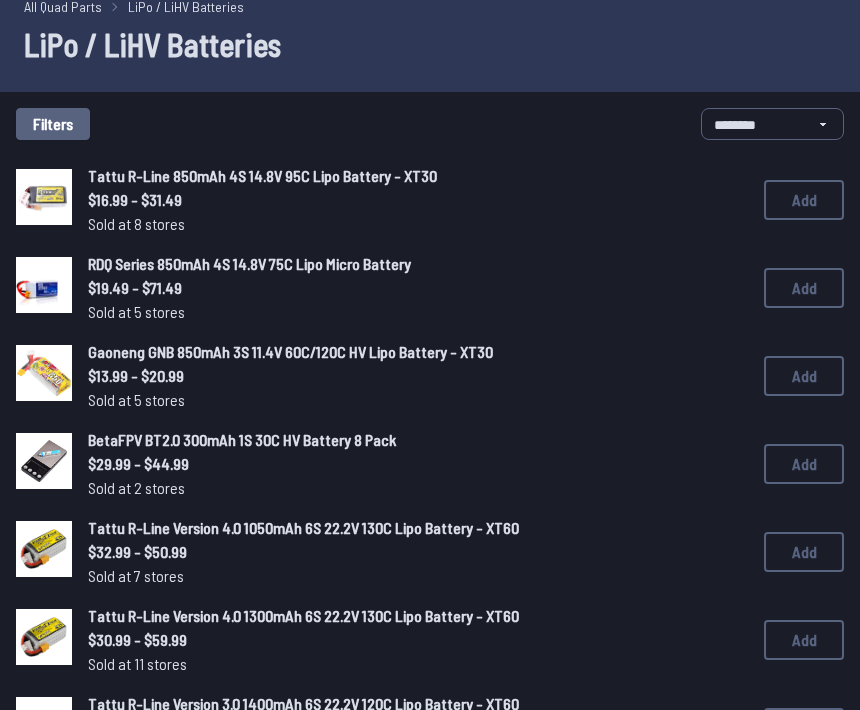 click on "Add" at bounding box center (804, 201) 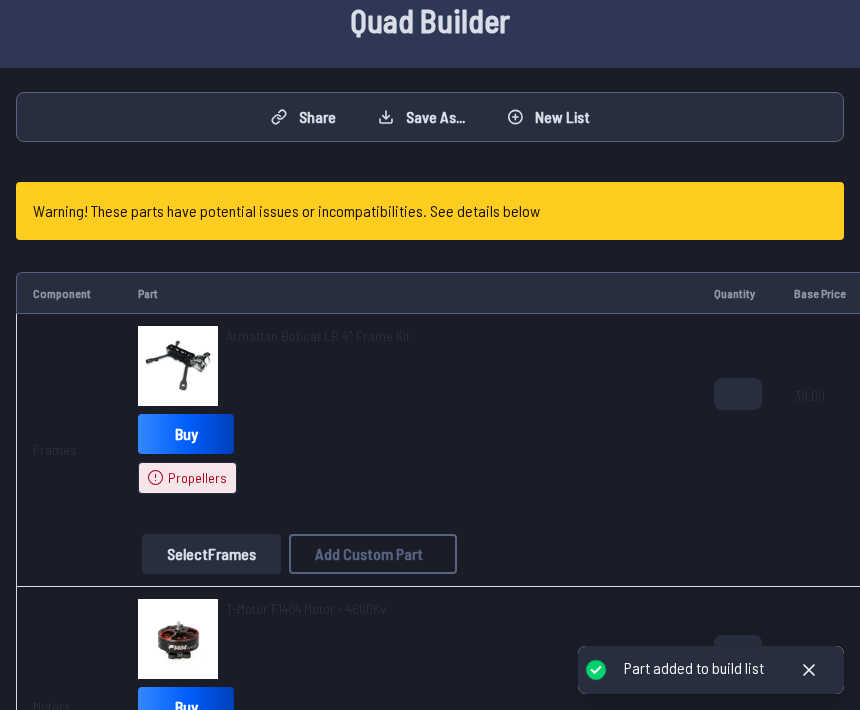 scroll, scrollTop: 0, scrollLeft: 0, axis: both 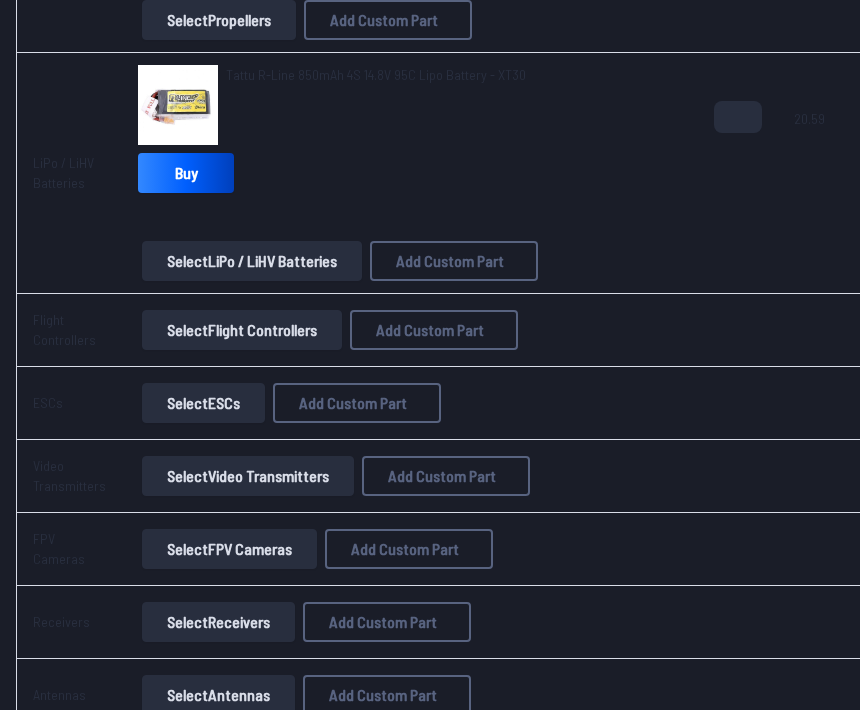 click on "Select  Flight Controllers" at bounding box center [242, 331] 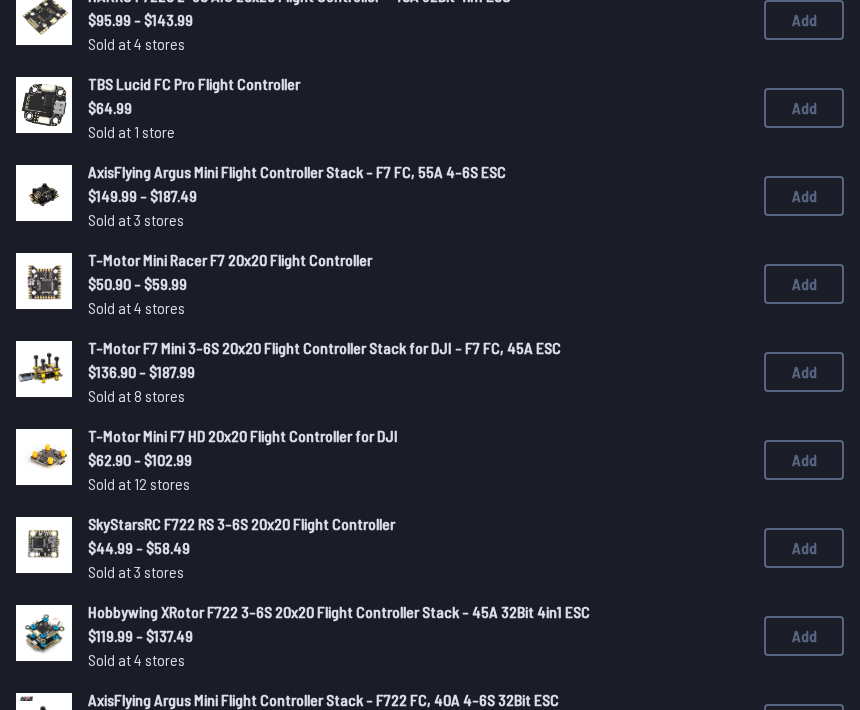 scroll, scrollTop: 0, scrollLeft: 0, axis: both 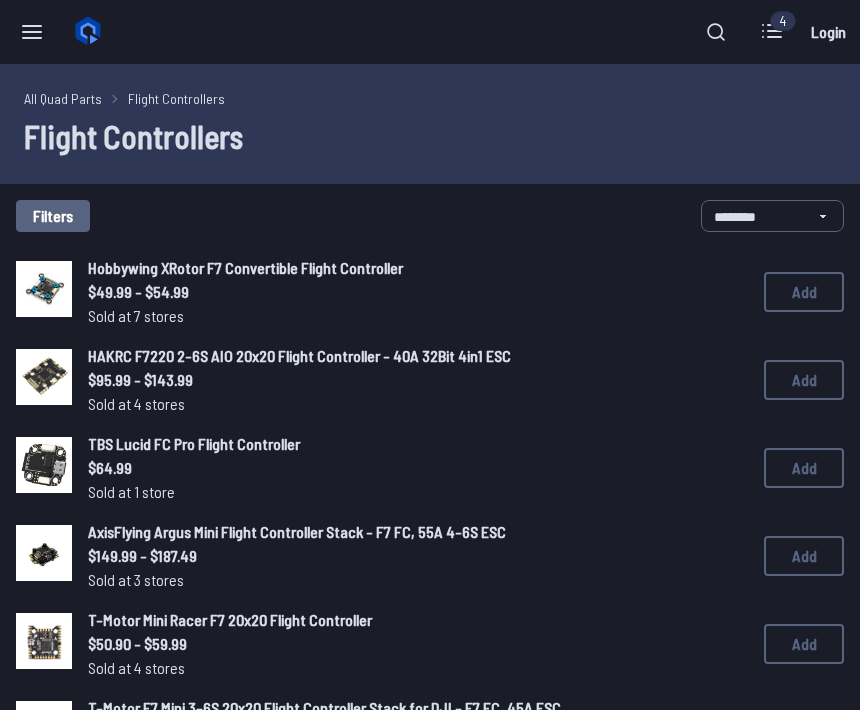 click 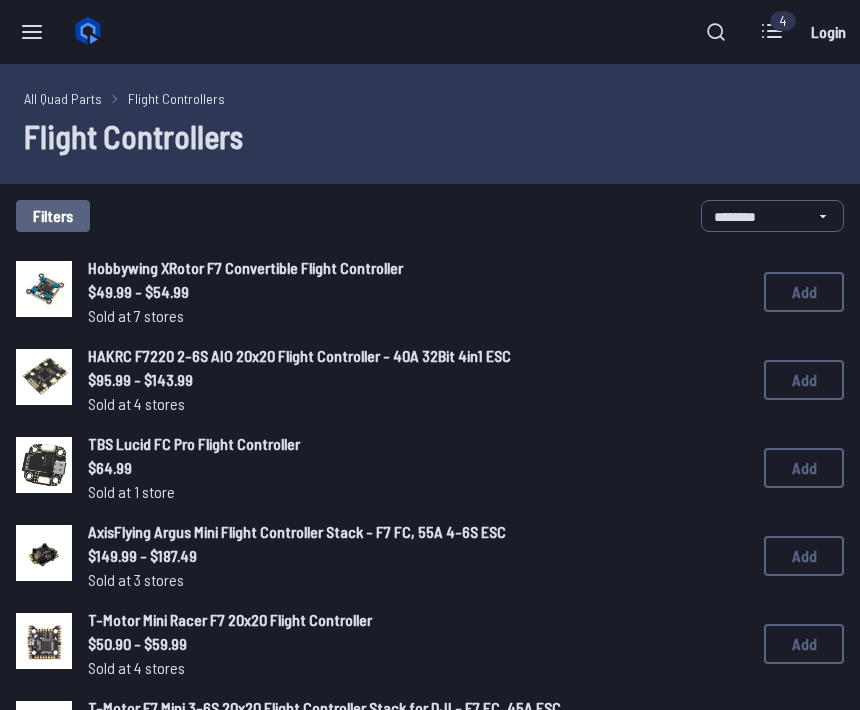 click 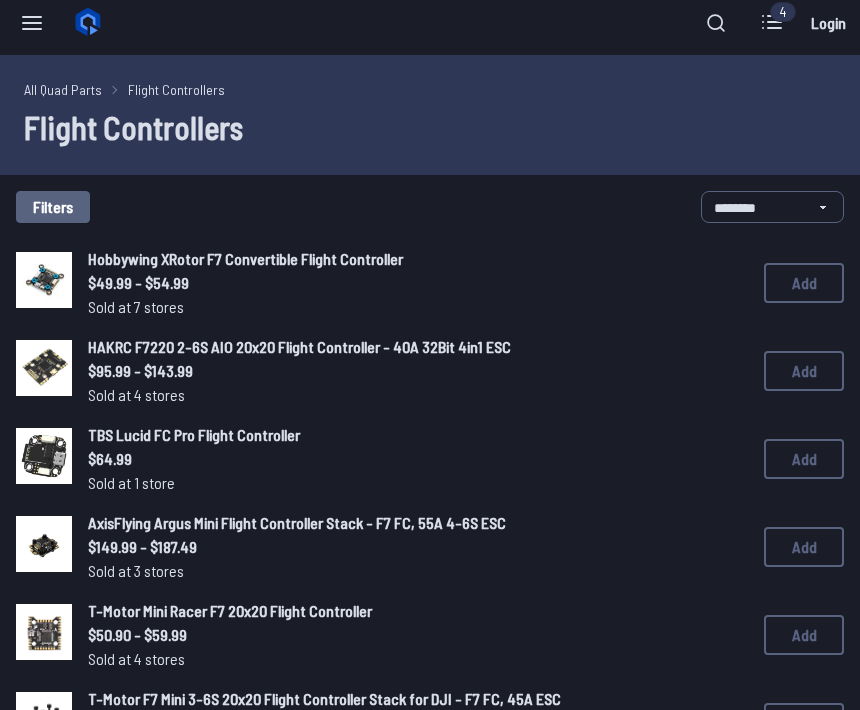 scroll, scrollTop: 0, scrollLeft: 0, axis: both 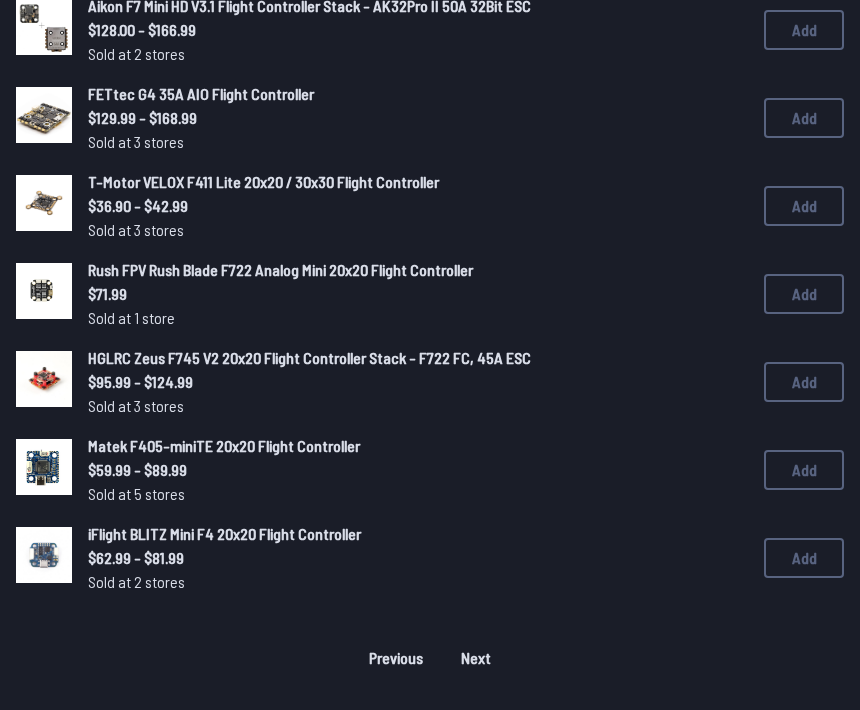 click on "Hobbywing XRotor F7 Convertible Flight Controller $[PRICE] - $[PRICE] Sold at 7 stores $[PRICE] - $[PRICE] Sold at 7 stores Add HAKRC F7220 2-6S AIO 20x20 Flight Controller - 40A 32Bit 4in1 ESC $[PRICE] - $[PRICE] Sold at 4 stores $[PRICE] - $[PRICE] Sold at 4 stores Add TBS Lucid FC Pro Flight Controller $[PRICE] Sold at 1 store $[PRICE] Sold at 1 store Add AxisFlying Argus Mini Flight Controller Stack - F7 FC, 55A 4-6S ESC $[PRICE] - $[PRICE] Sold at 3 stores $[PRICE] - $[PRICE] Sold at 3 stores Add T-Motor Mini Racer F7 20x20 Flight Controller $[PRICE] - $[PRICE] Sold at 4 stores $[PRICE] - $[PRICE] Sold at 4 stores Add T-Motor Mini F7 3-6S 20x20 Flight Controller Stack for DJI - F7 FC, 45A ESC $[PRICE] - $[PRICE] Sold at 8 stores $[PRICE] - $[PRICE] Sold at 8 stores Add T-Motor Mini F7 HD 20x20 Flight Controller for DJI $[PRICE] - $[PRICE] Sold at 12 stores $[PRICE] - $[PRICE] Sold at 12 stores Add SkyStarsRC F722 RS 3-6S 20x20 Flight Controller $[PRICE] - $[PRICE] Sold at 3 stores $[PRICE] - $[PRICE] Sold at 3 stores Add $[PRICE] - $[PRICE] Add Add Add" at bounding box center (430, -237) 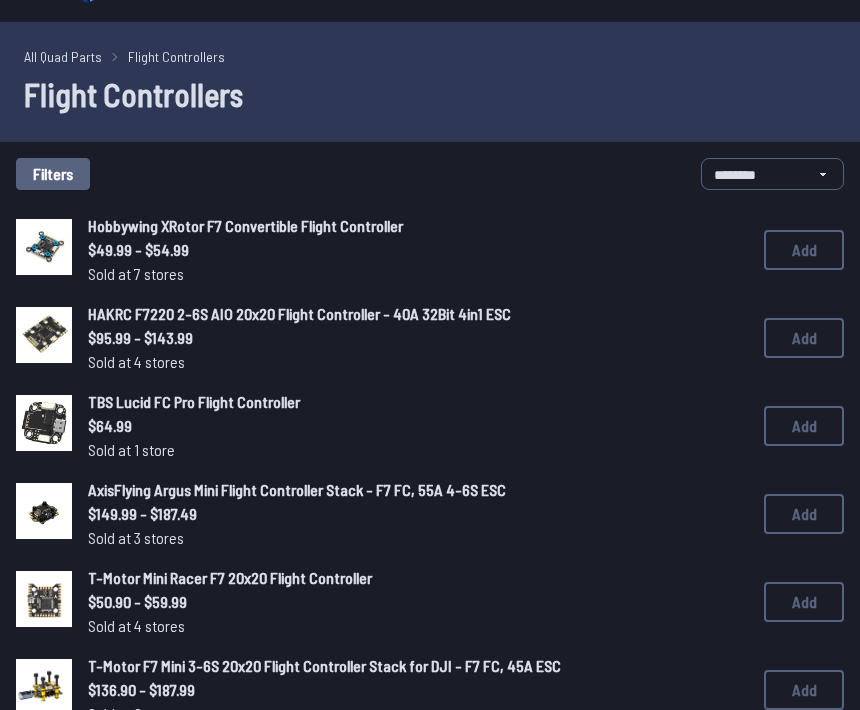 scroll, scrollTop: 0, scrollLeft: 0, axis: both 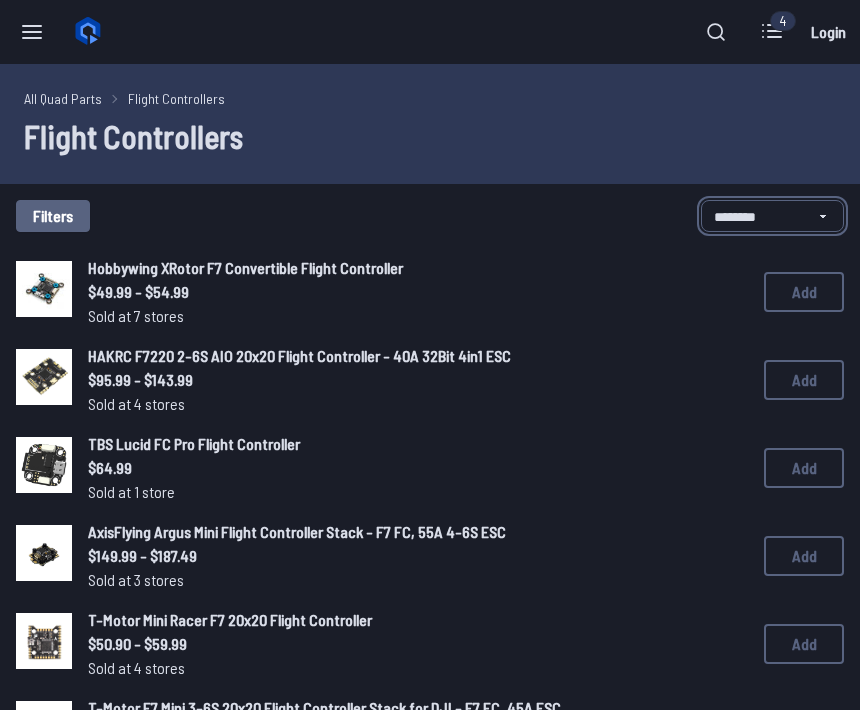 click on "**********" at bounding box center (772, 216) 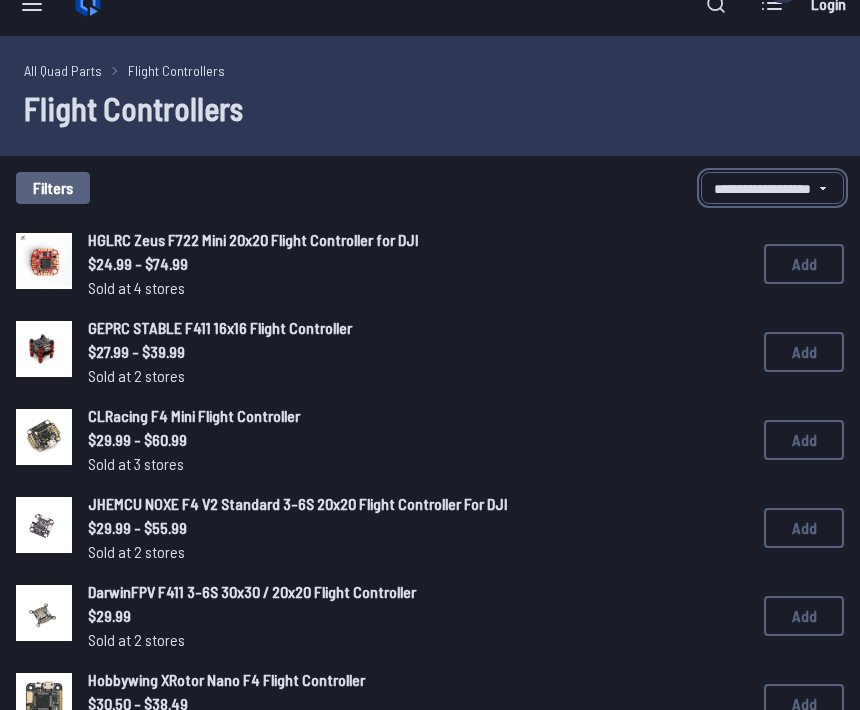 scroll, scrollTop: 58, scrollLeft: 0, axis: vertical 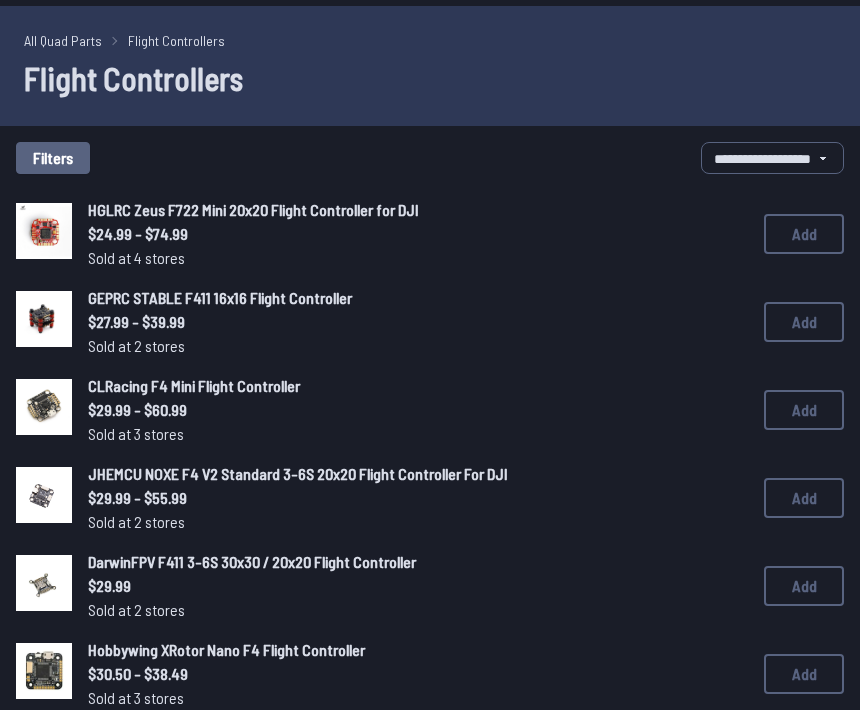 click on "Add" at bounding box center [804, 586] 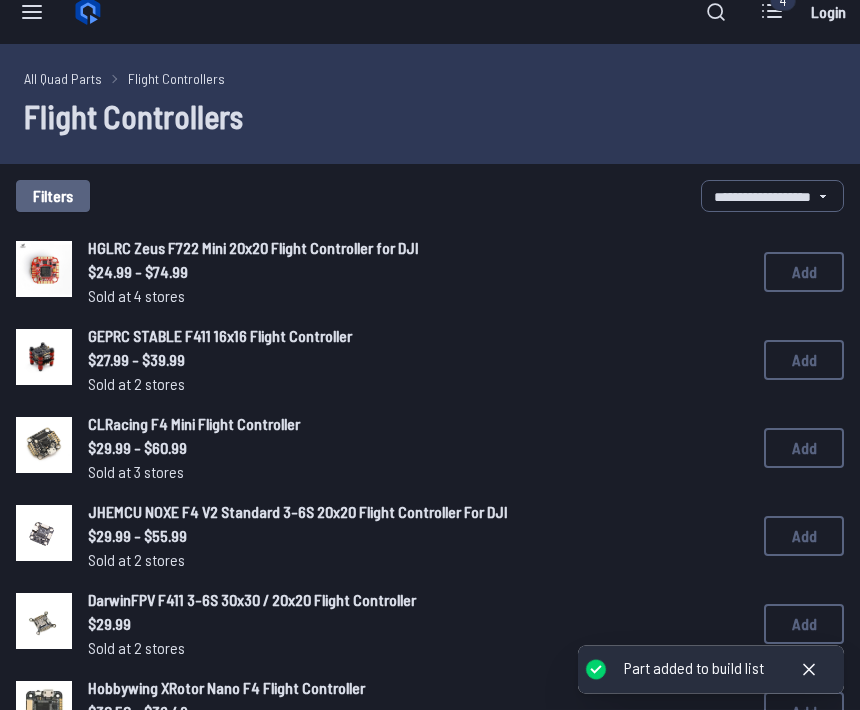 scroll, scrollTop: 0, scrollLeft: 0, axis: both 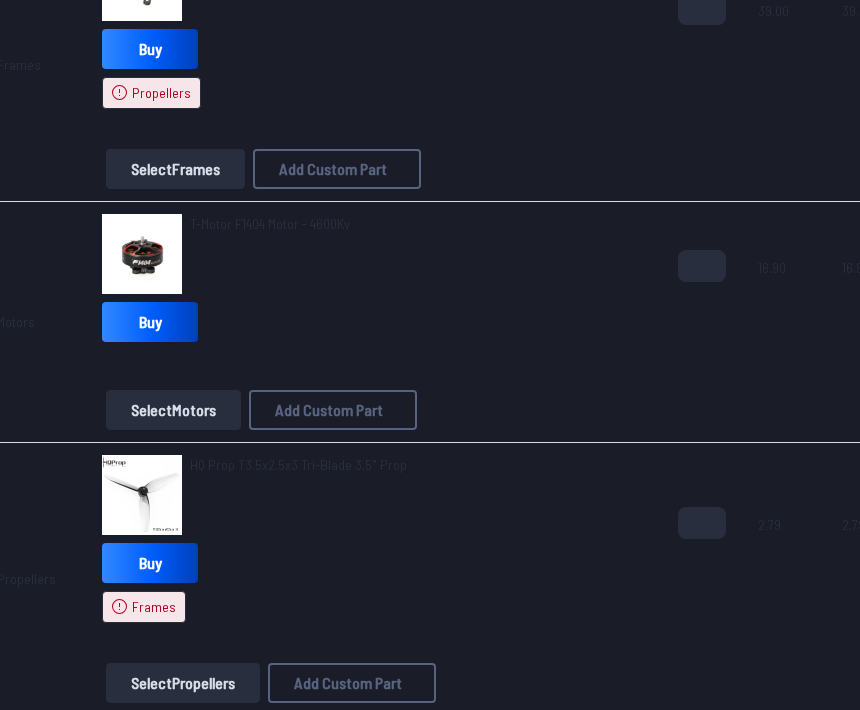 click on "Select  Propellers" at bounding box center (183, 683) 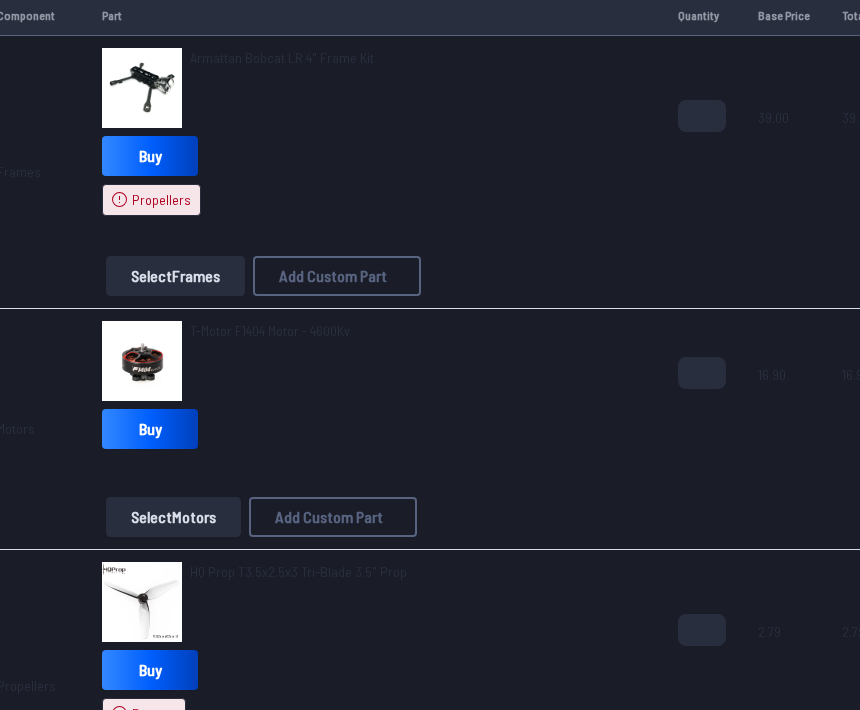 scroll, scrollTop: 366, scrollLeft: 0, axis: vertical 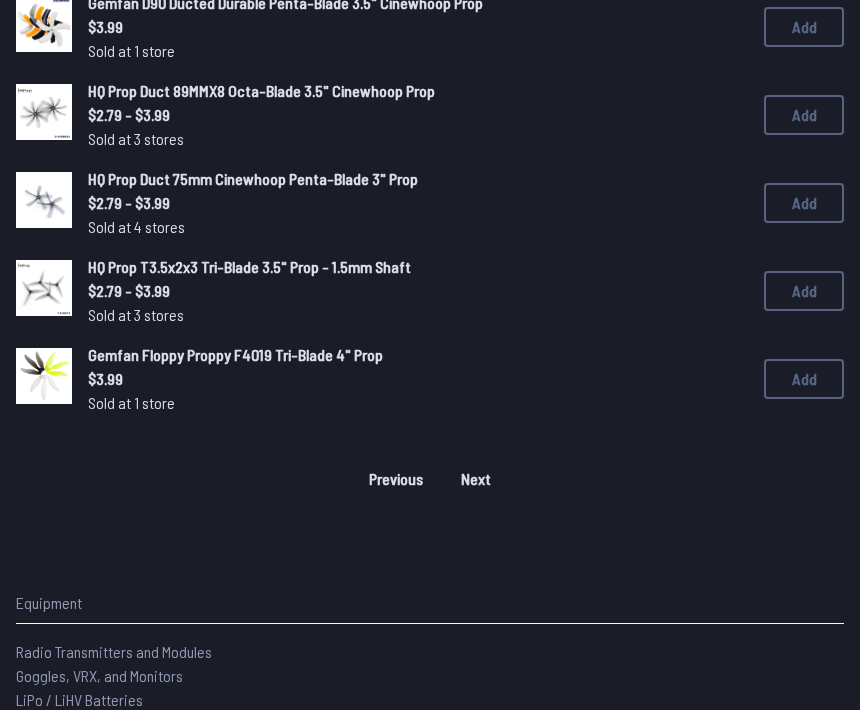 click on "Next" at bounding box center (476, 479) 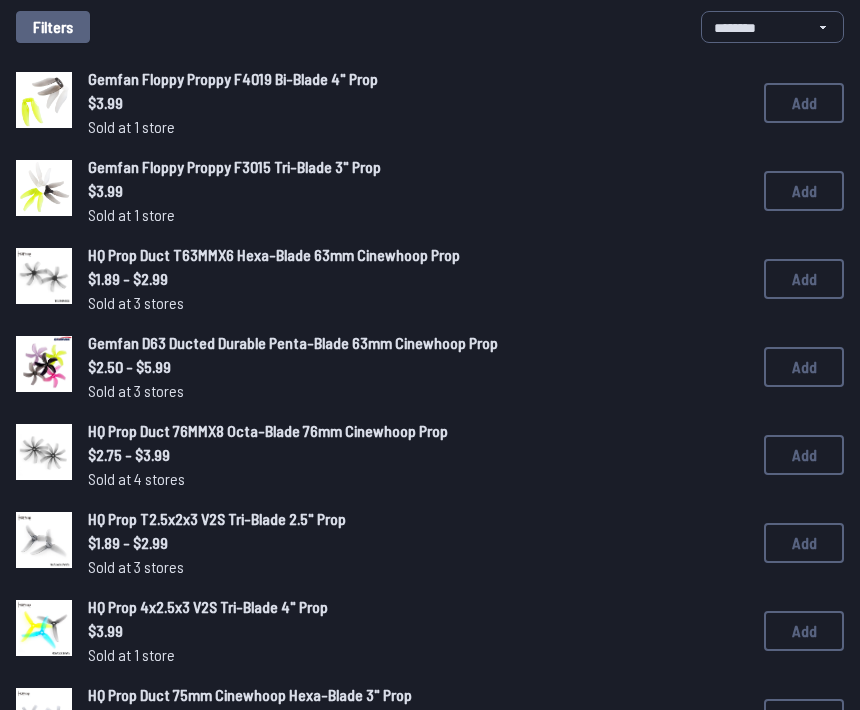 scroll, scrollTop: 196, scrollLeft: 0, axis: vertical 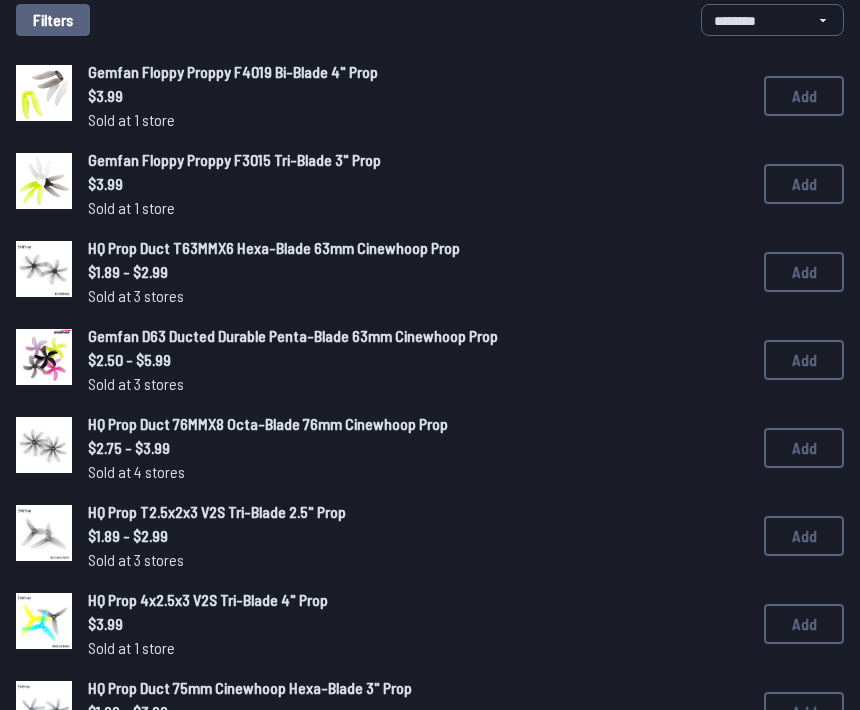 click on "Add" at bounding box center (804, 624) 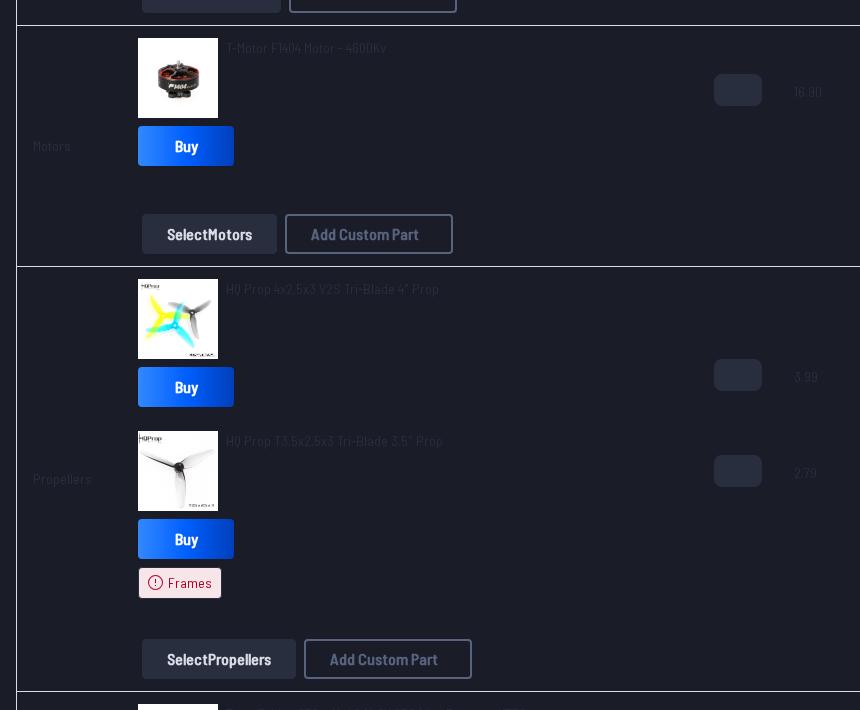 scroll, scrollTop: 663, scrollLeft: 0, axis: vertical 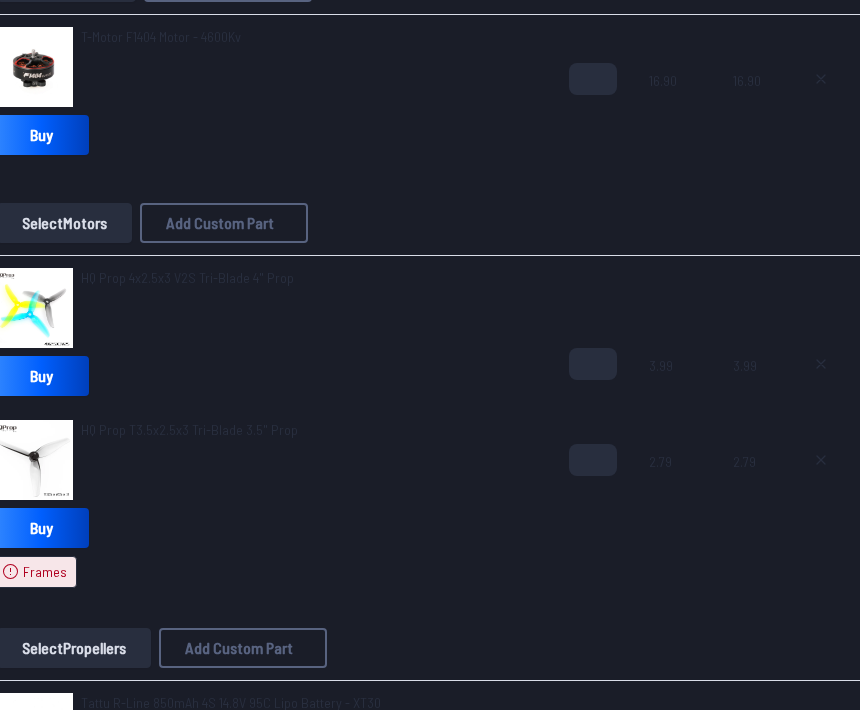 click 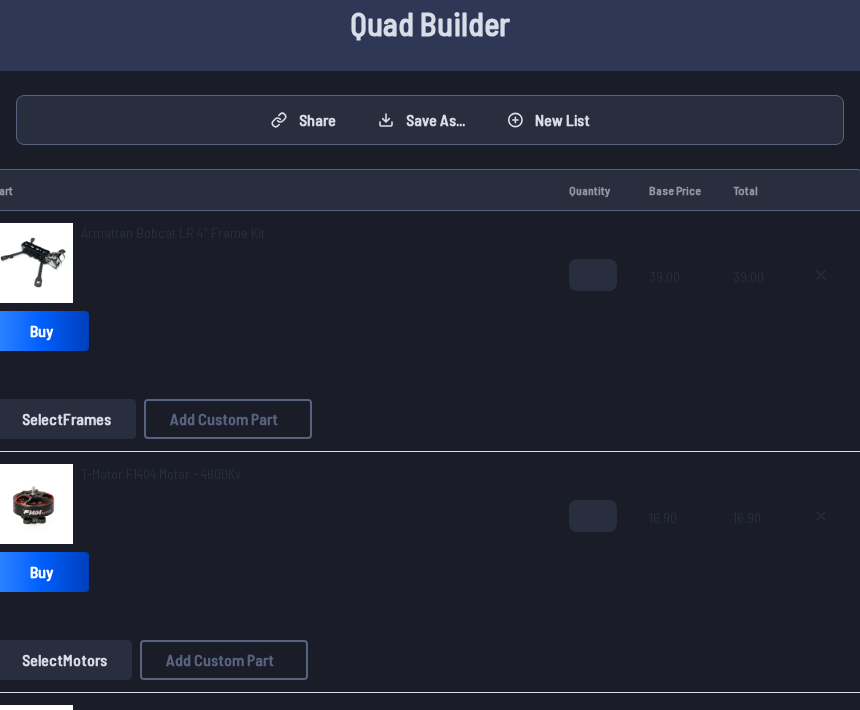 scroll, scrollTop: 88, scrollLeft: 0, axis: vertical 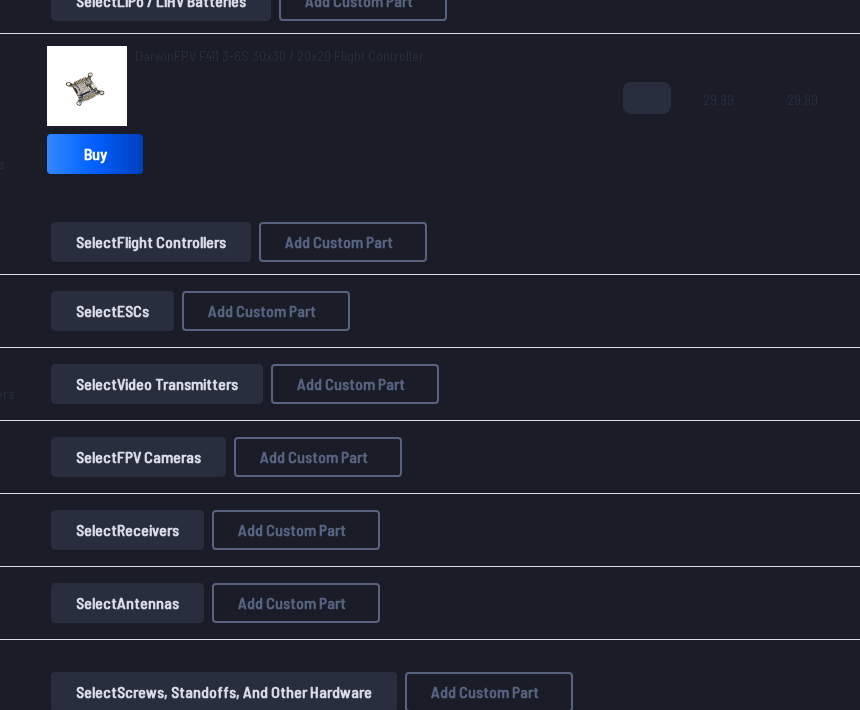 click on "Select  ESCs" at bounding box center (112, 311) 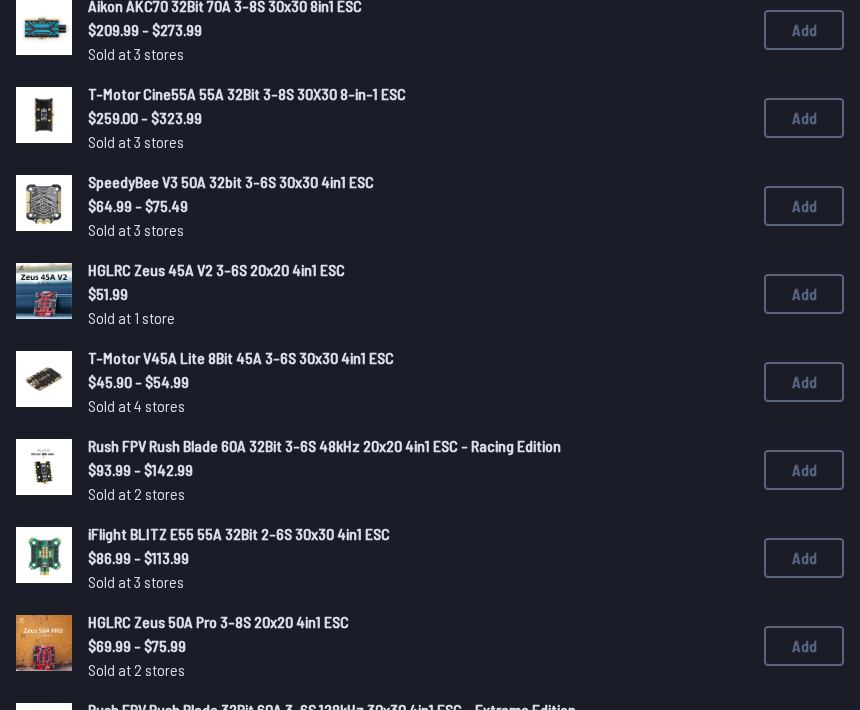 scroll, scrollTop: 0, scrollLeft: 0, axis: both 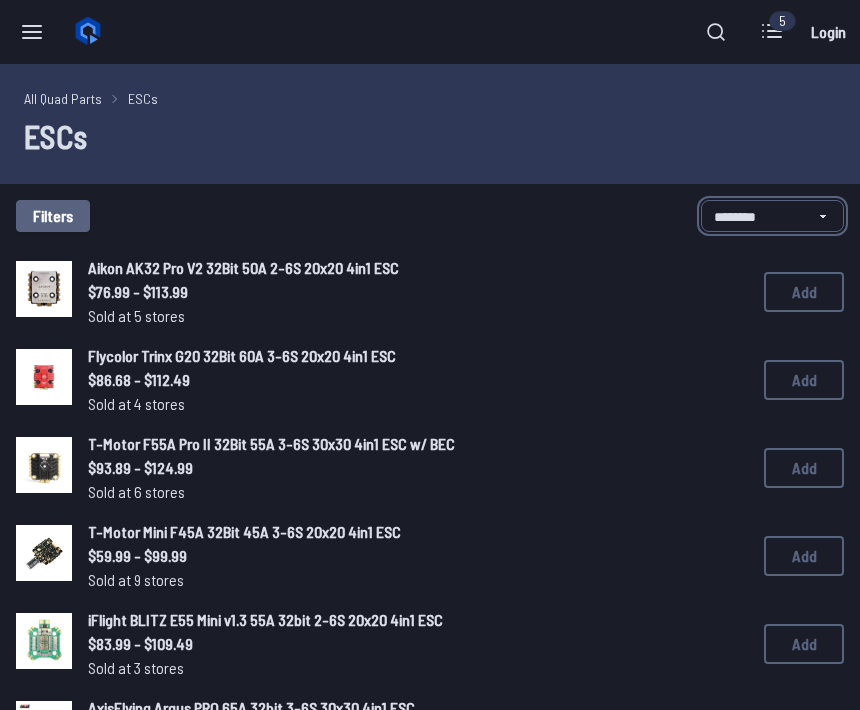 click on "**********" at bounding box center [772, 216] 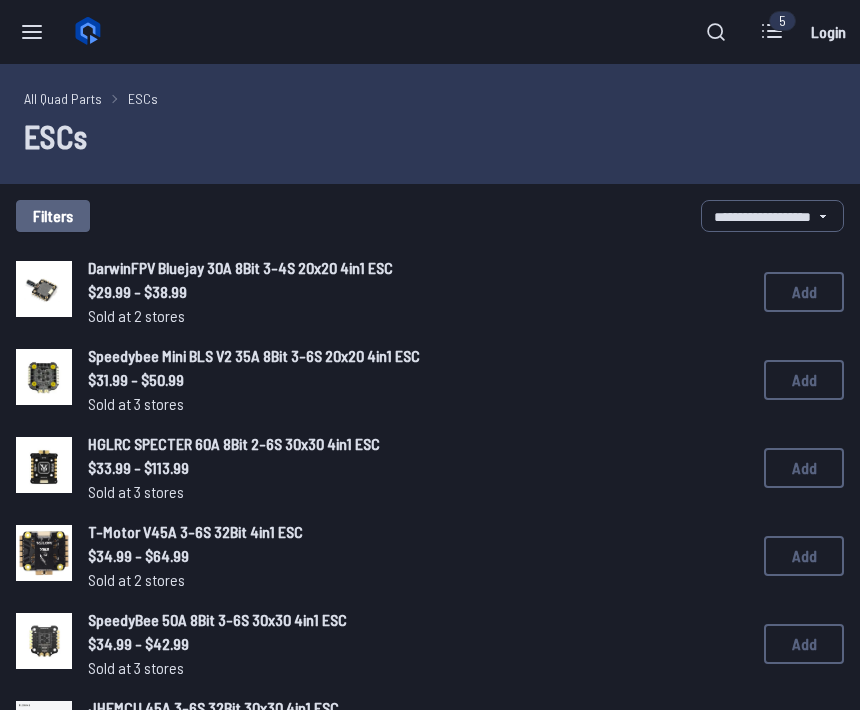 click on "Add" at bounding box center [804, 292] 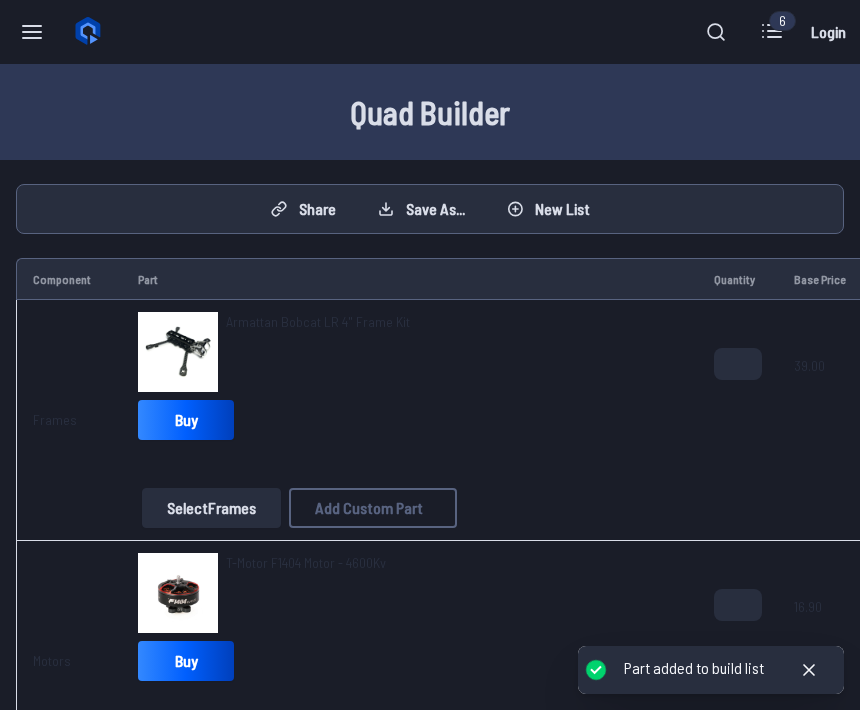 scroll, scrollTop: 0, scrollLeft: 0, axis: both 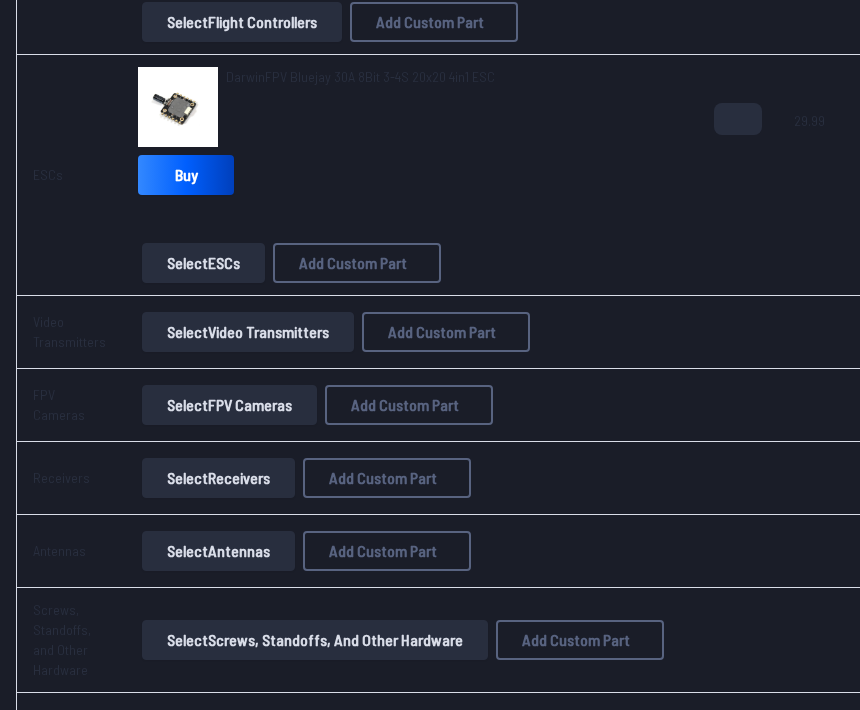 click on "Select  Video Transmitters" at bounding box center [248, 332] 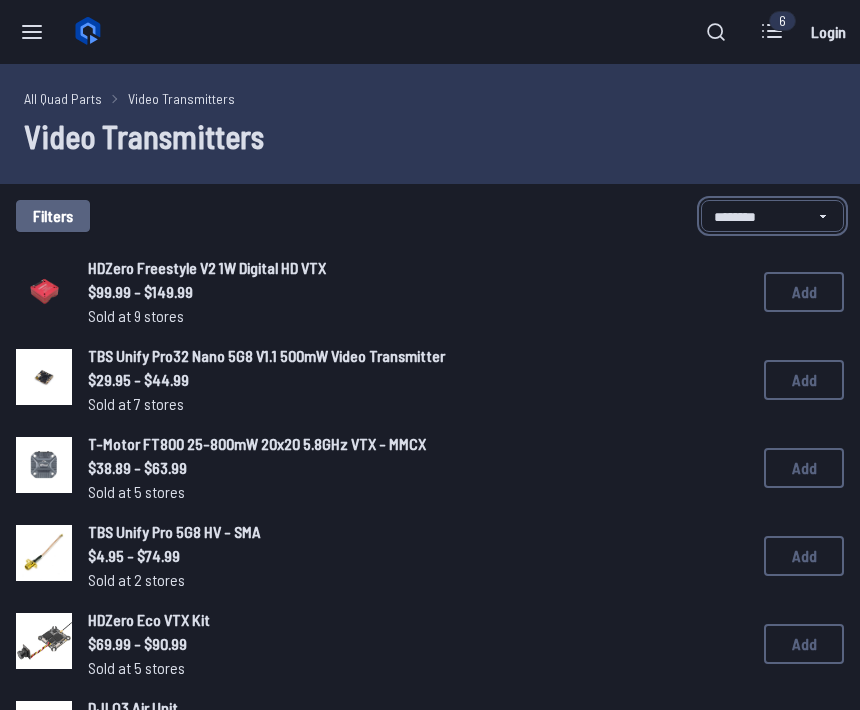 click on "**********" at bounding box center [772, 216] 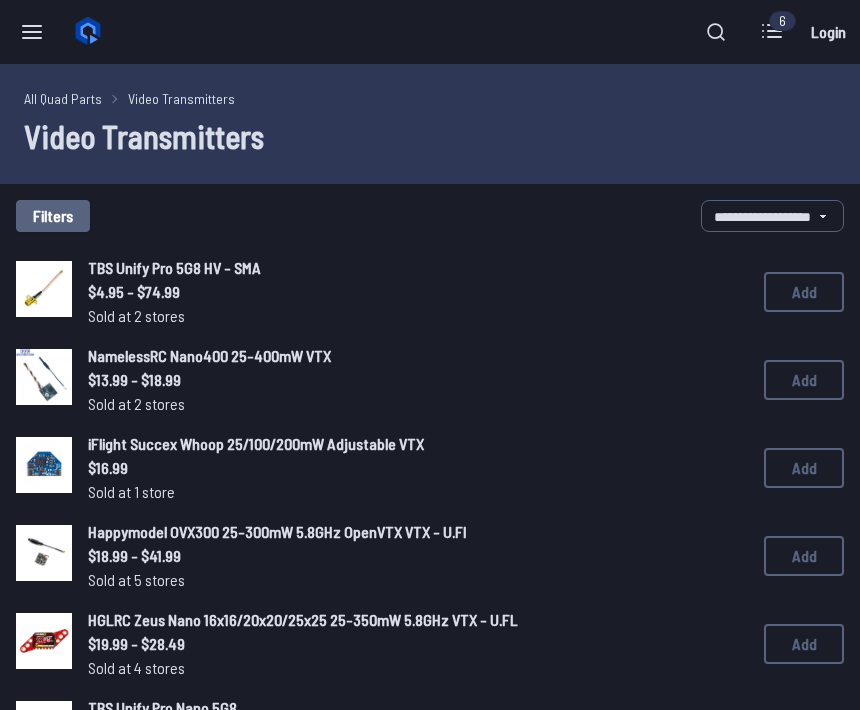 click on "Add" at bounding box center [804, 380] 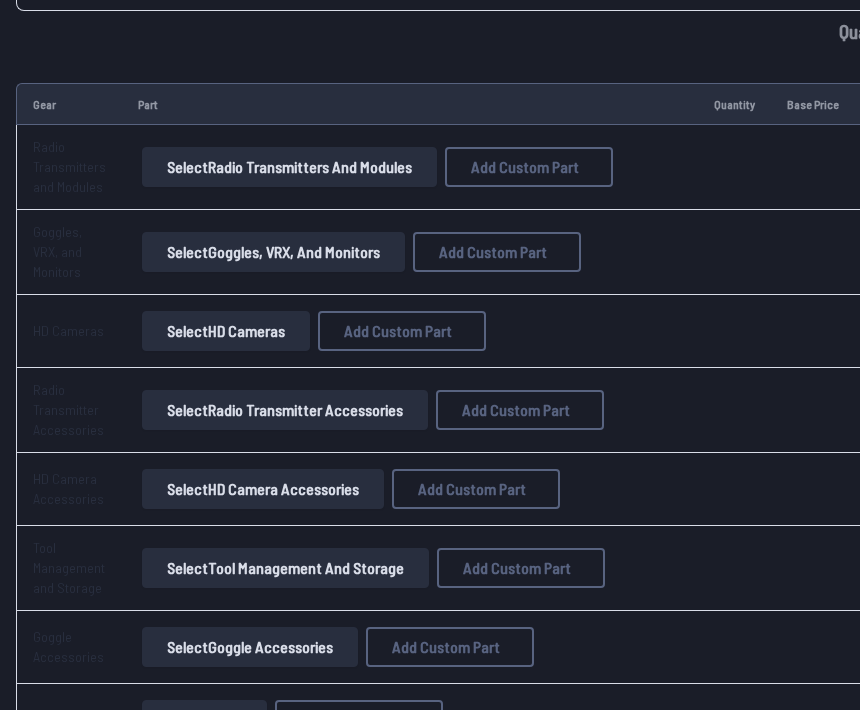 scroll, scrollTop: 2651, scrollLeft: 0, axis: vertical 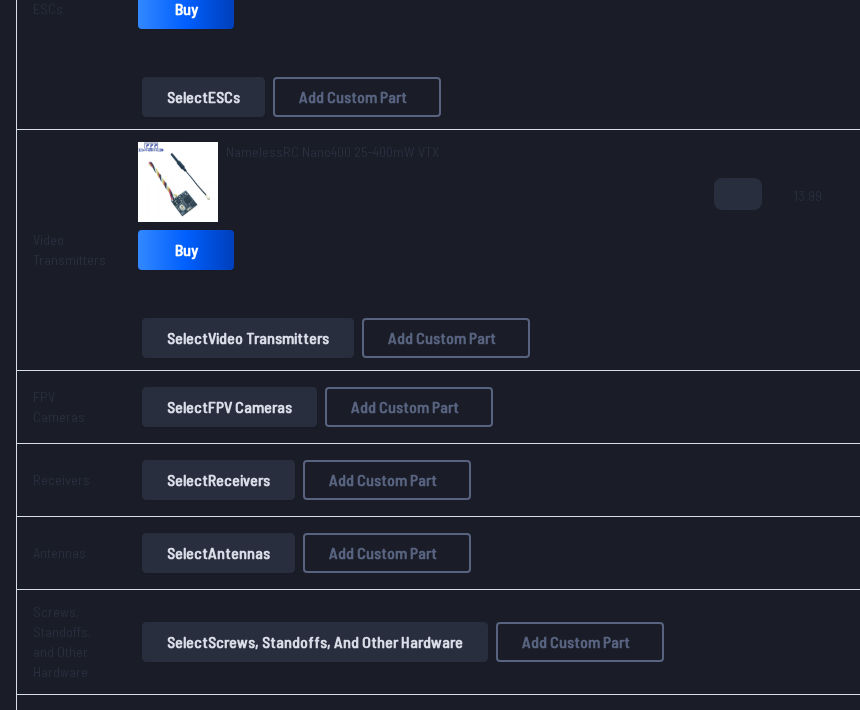 click on "Select  FPV Cameras" at bounding box center (229, 407) 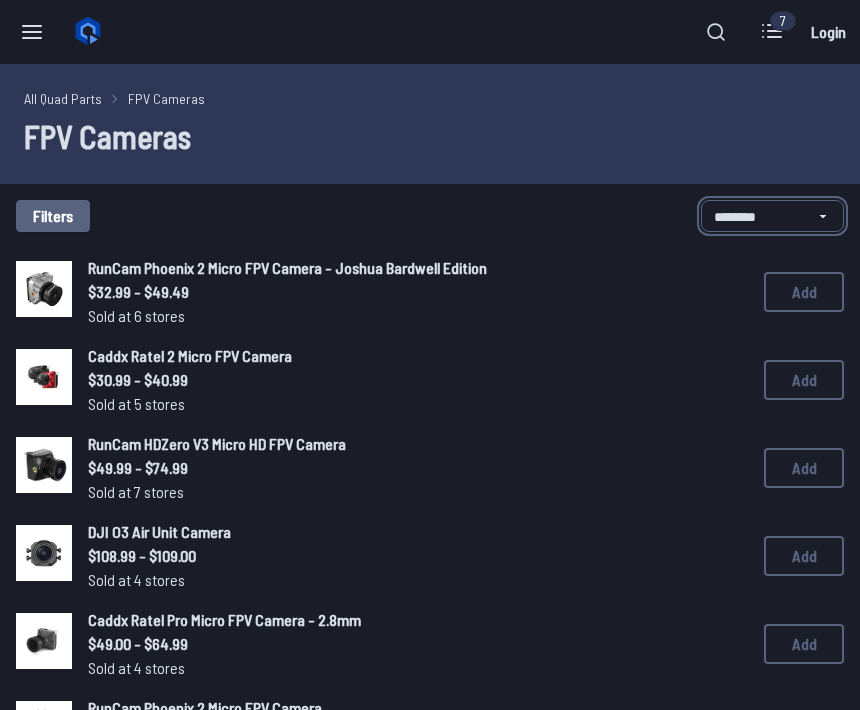 click on "**********" at bounding box center [772, 216] 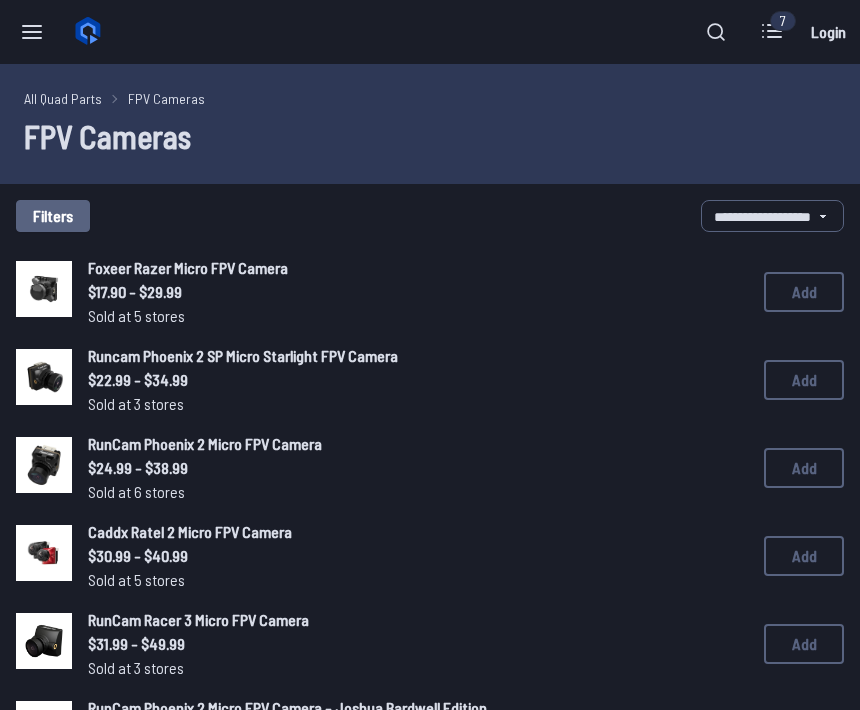 click on "Add" at bounding box center (804, 468) 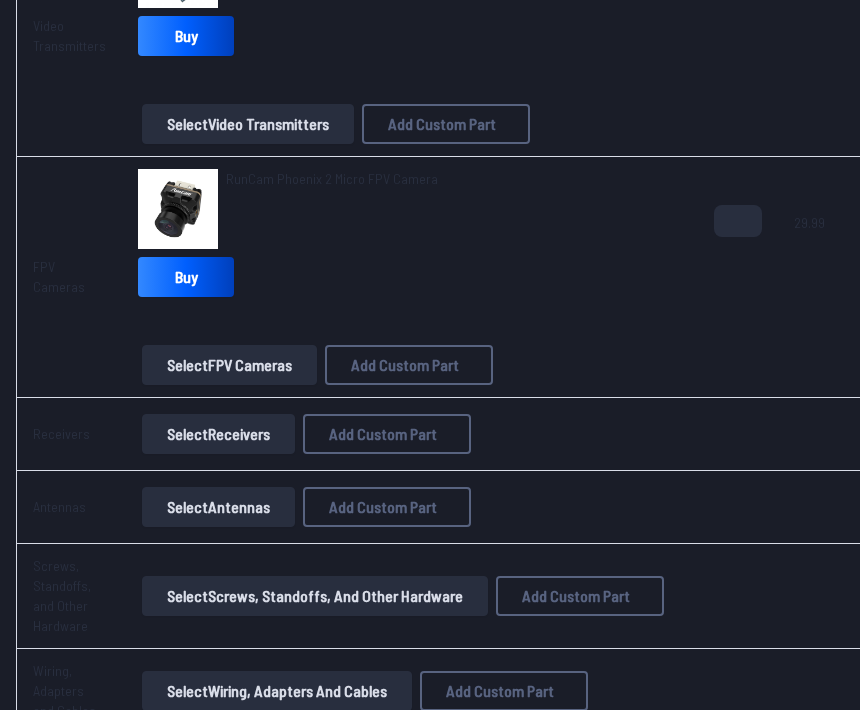 scroll, scrollTop: 1830, scrollLeft: 0, axis: vertical 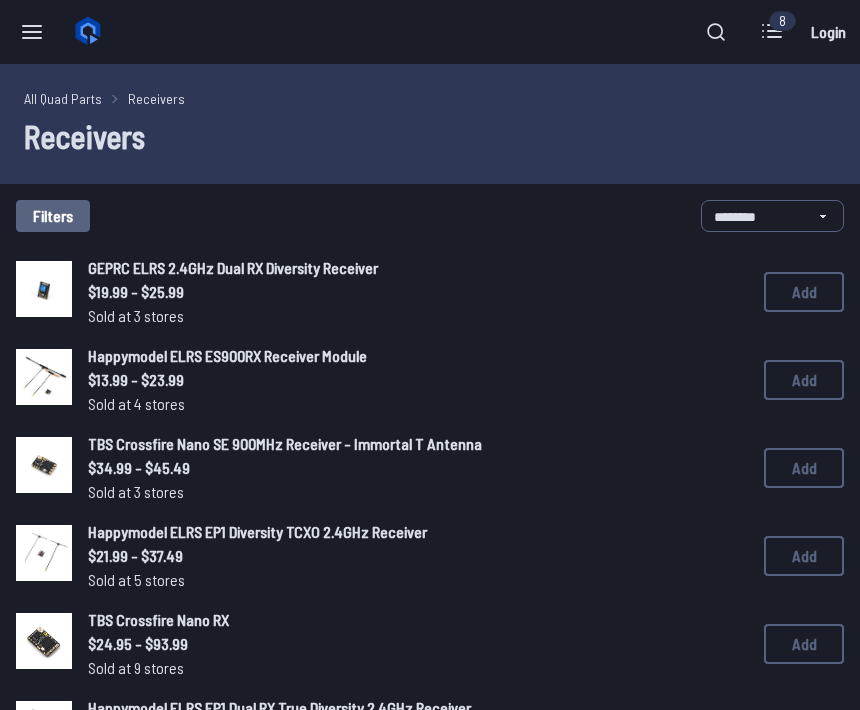 click on "Add" at bounding box center [804, 292] 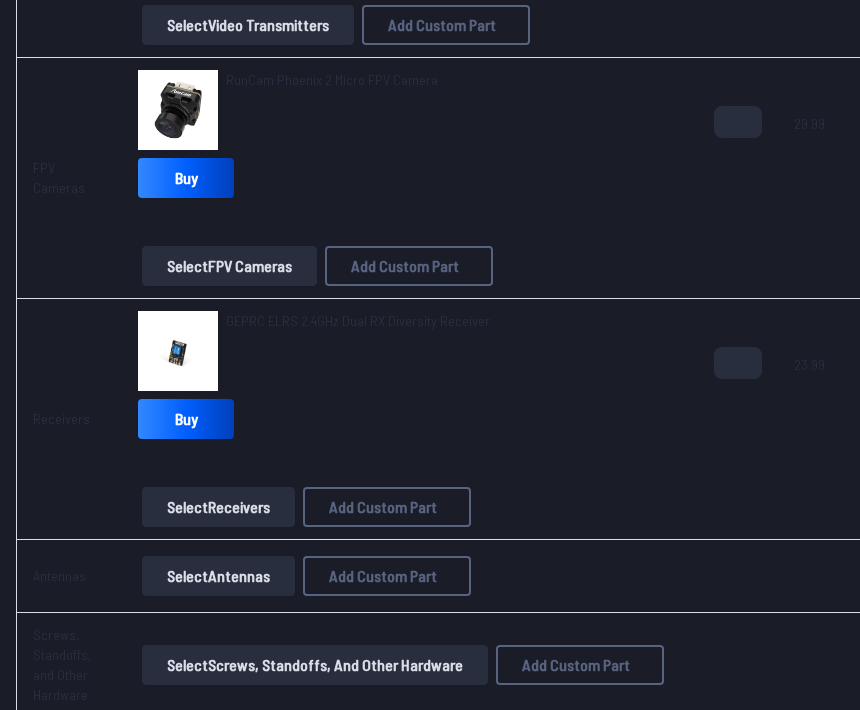 scroll, scrollTop: 1959, scrollLeft: 0, axis: vertical 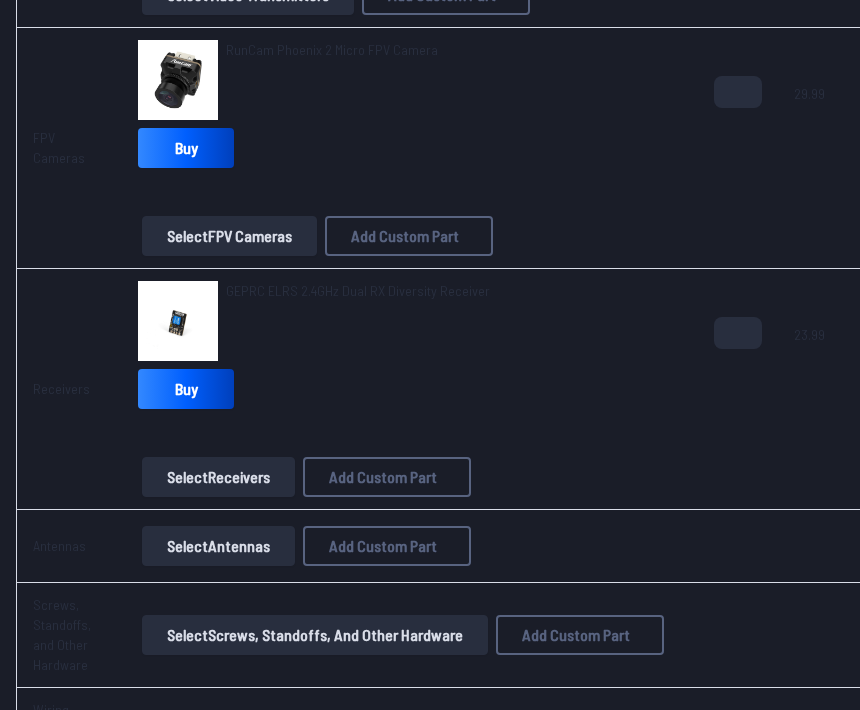 click on "Select  Antennas" at bounding box center [218, 546] 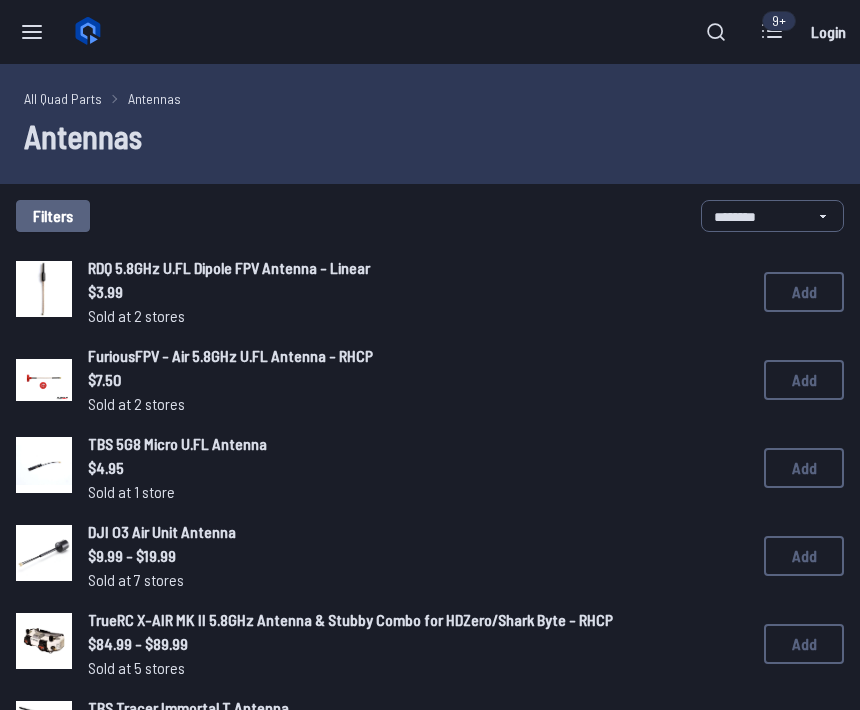 click on "Add" at bounding box center [804, 292] 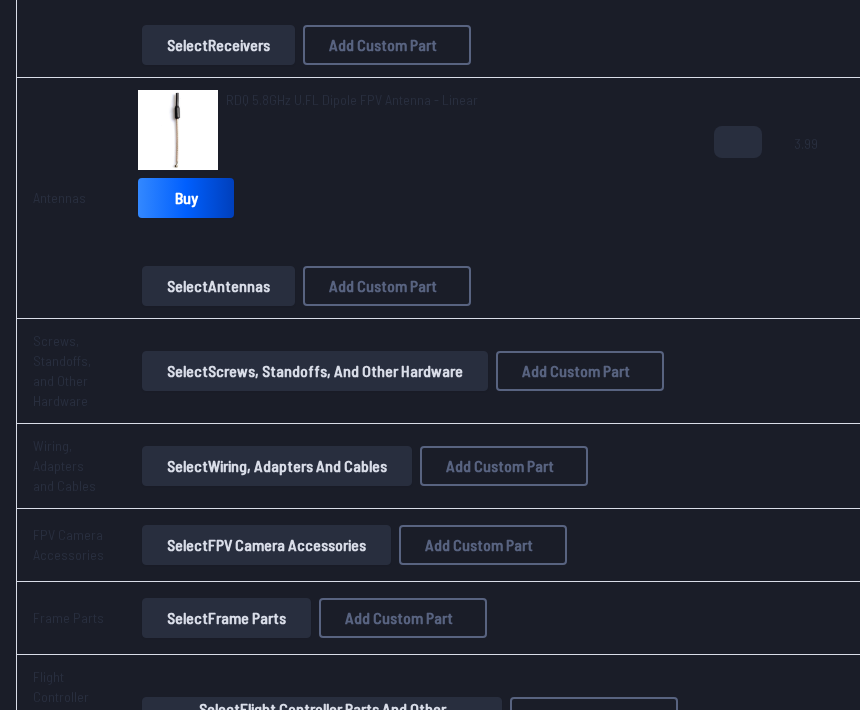 scroll, scrollTop: 2549, scrollLeft: 0, axis: vertical 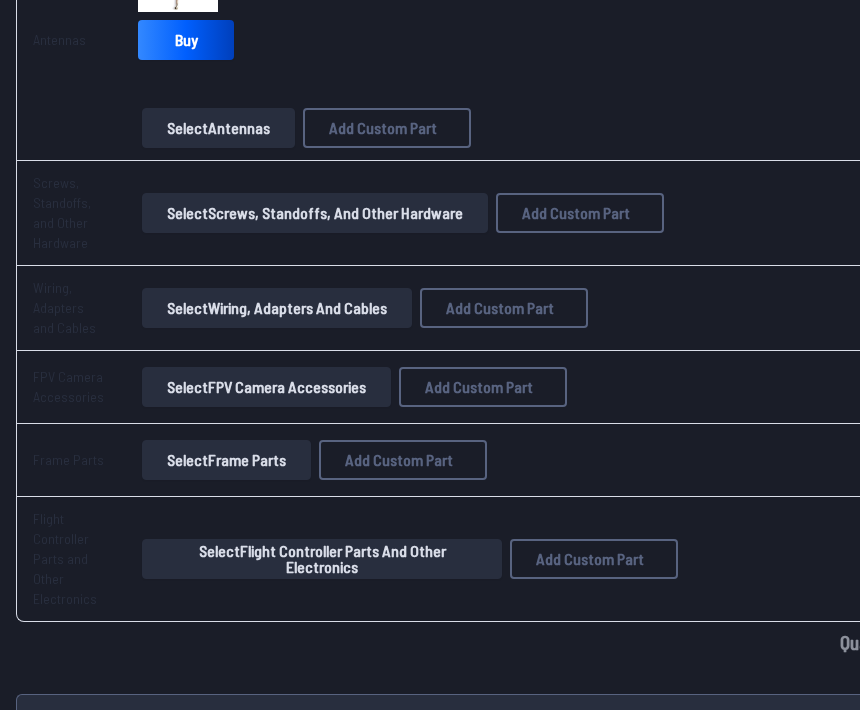 click on "Select  Screws, Standoffs, and Other Hardware" at bounding box center (315, 213) 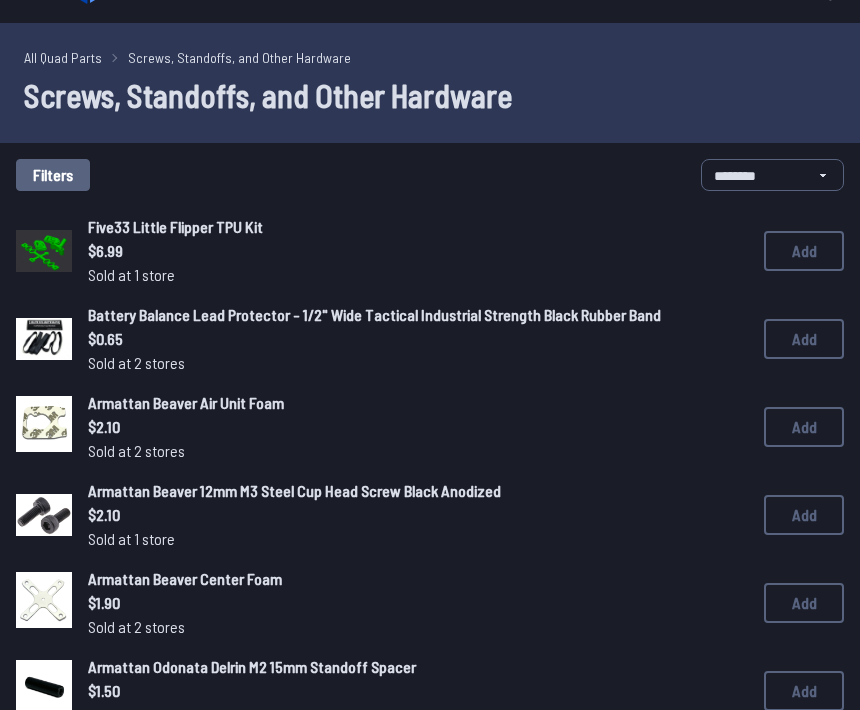 scroll, scrollTop: 0, scrollLeft: 0, axis: both 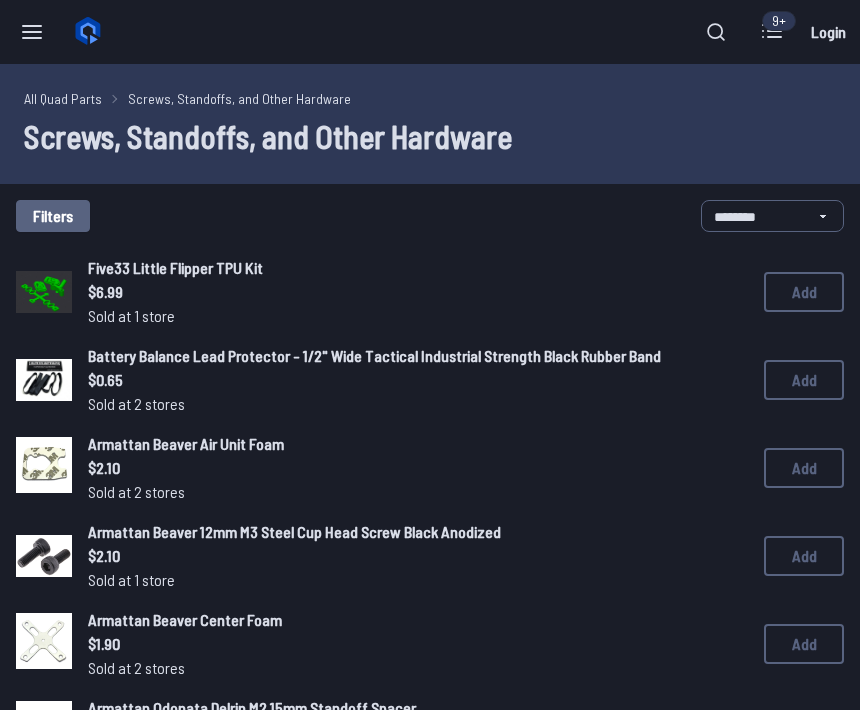click 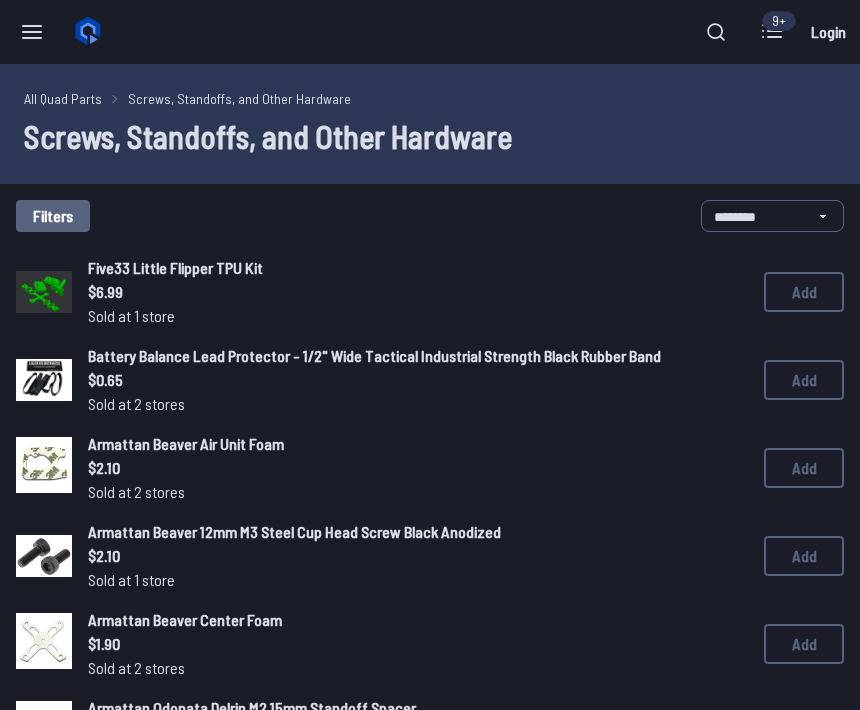 click on "Current Build Edit Build Antennas RDQ 5.8GHz U.FL Dipole FPV Antenna - Linear $[PRICE] Receivers GEPRC ELRS 2.4GHz Dual RX Diversity Receiver $[PRICE] FPV Cameras RunCam Phoenix 2 Micro FPV Camera $[PRICE] Video Transmitters NamelessRC Nano400 25-400mW VTX $[PRICE] ESCs DarwinFPV Bluejay 30A 8Bit 3-4S 20x20 4in1 ESC $[PRICE] Propellers HQ Prop 4x2.5x3 V2S Tri-Blade 4" Prop $[PRICE] Flight Controllers DarwinFPV F411 3-6S 30x30 / 20x20 Flight Controller $[PRICE] LiPo / LiHV Batteries Tattu R-Line 850mAh 4S 14.8V 95C Lipo Battery - XT30 $[PRICE] Motors T-Motor F1404 Motor - 4600Kv $[PRICE] Frames Armattan Bobcat LR 4" Frame Kit $[PRICE] Total Cost: $[PRICE]" at bounding box center [1020, 781] 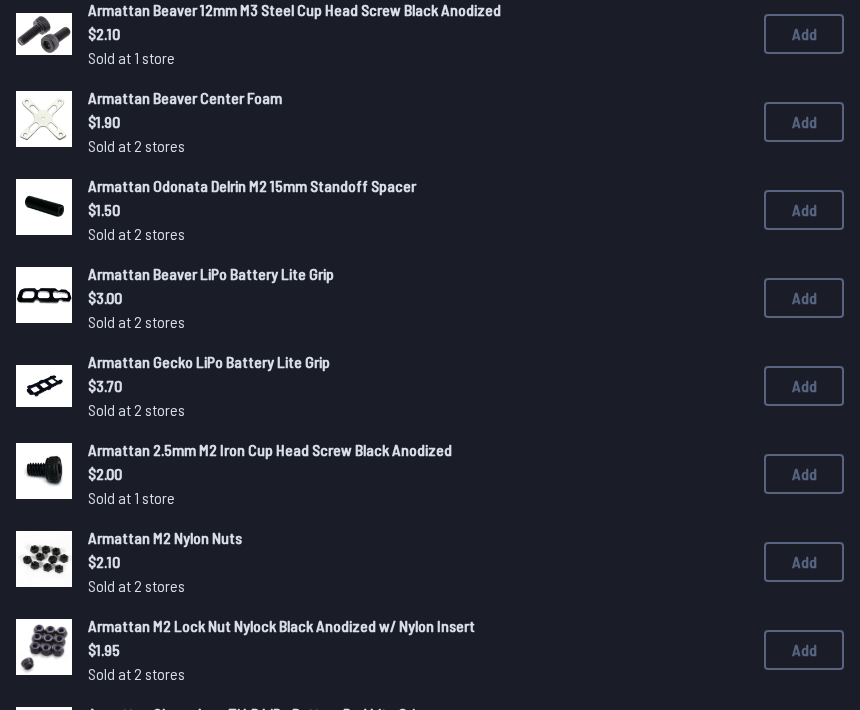 scroll, scrollTop: 0, scrollLeft: 0, axis: both 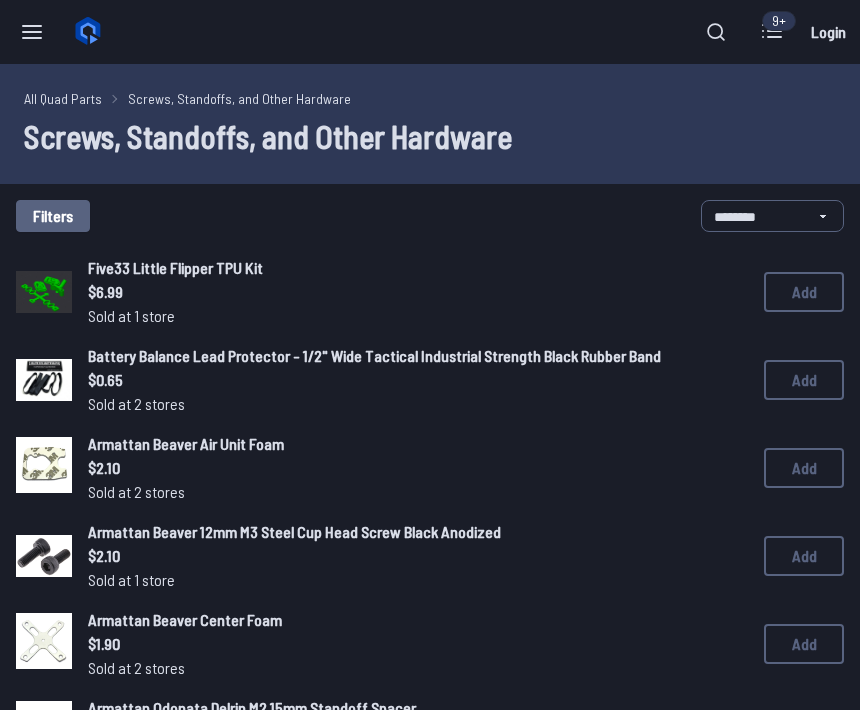 click on "Screws, Standoffs, and Other Hardware" at bounding box center (430, 136) 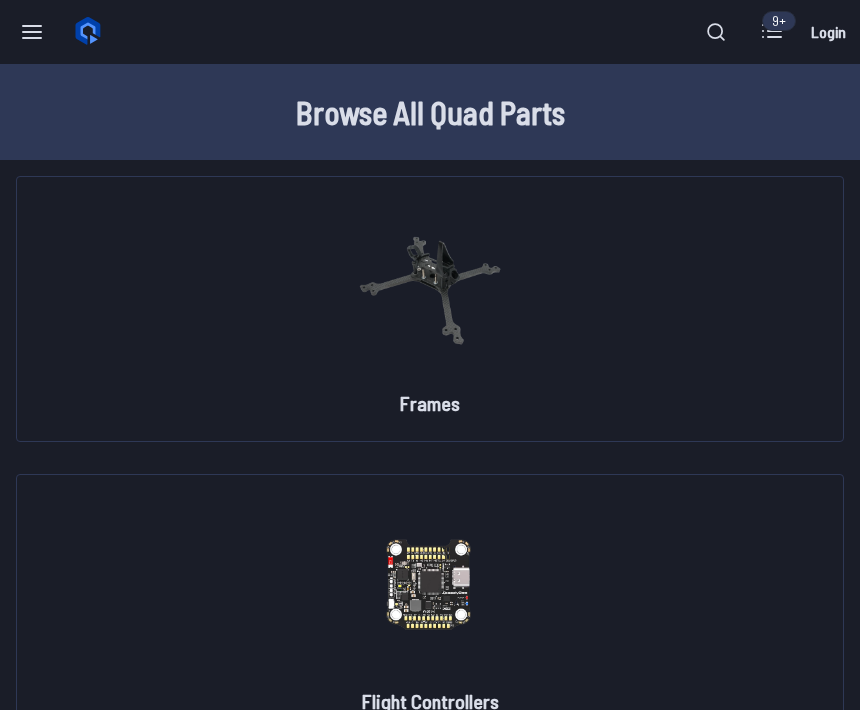 click on "Browse All Quad Parts" at bounding box center [430, 112] 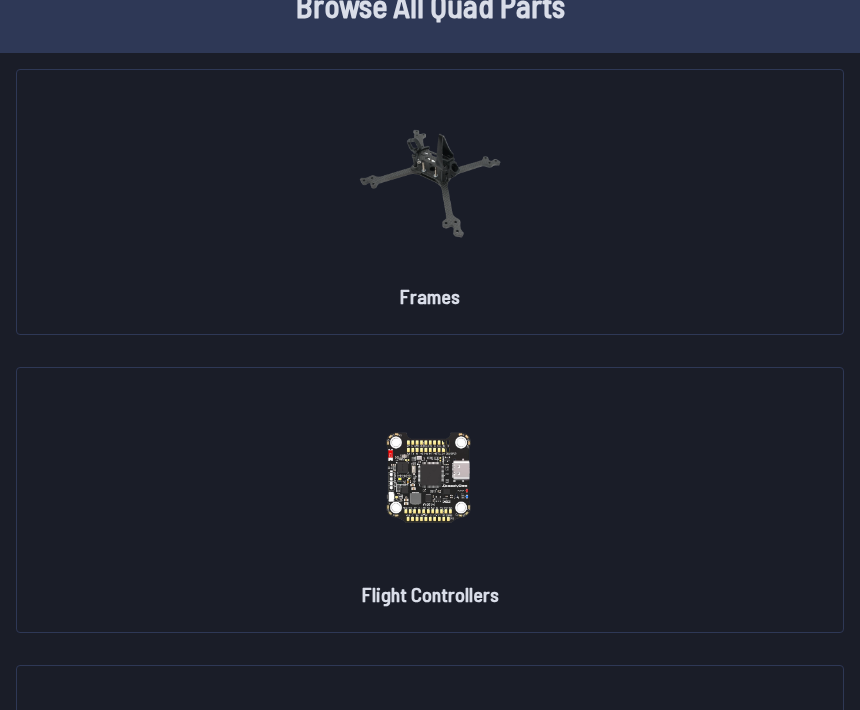 scroll, scrollTop: 0, scrollLeft: 0, axis: both 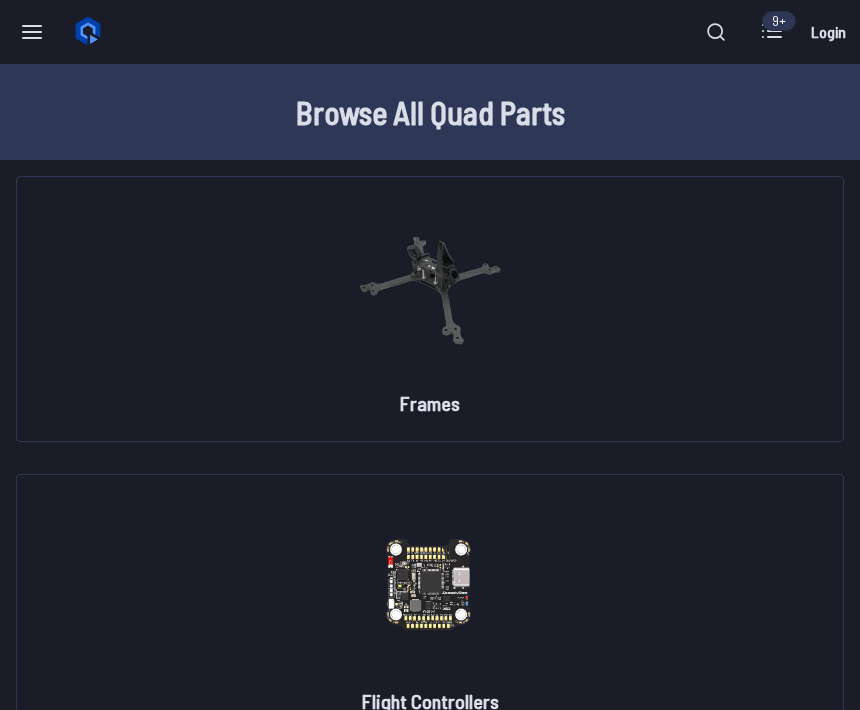 click at bounding box center (772, 31) 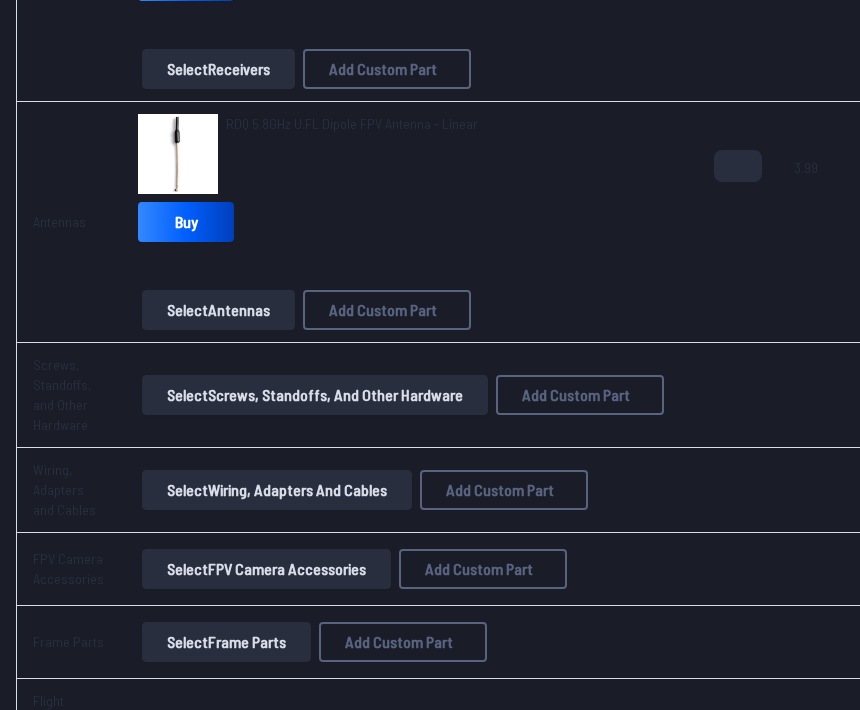 scroll, scrollTop: 2367, scrollLeft: 0, axis: vertical 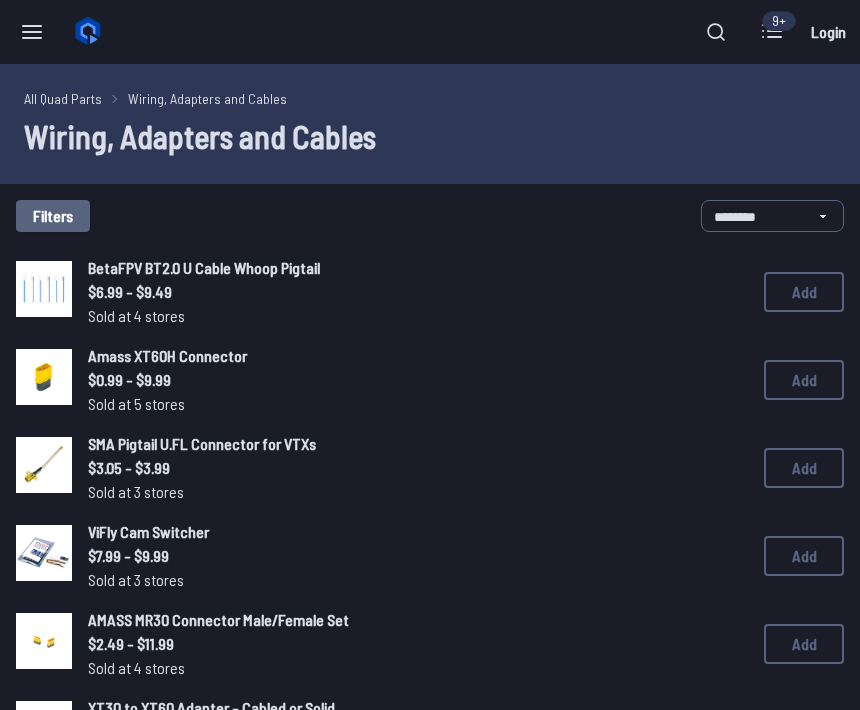 click on "Sold at 3 stores" at bounding box center [410, 492] 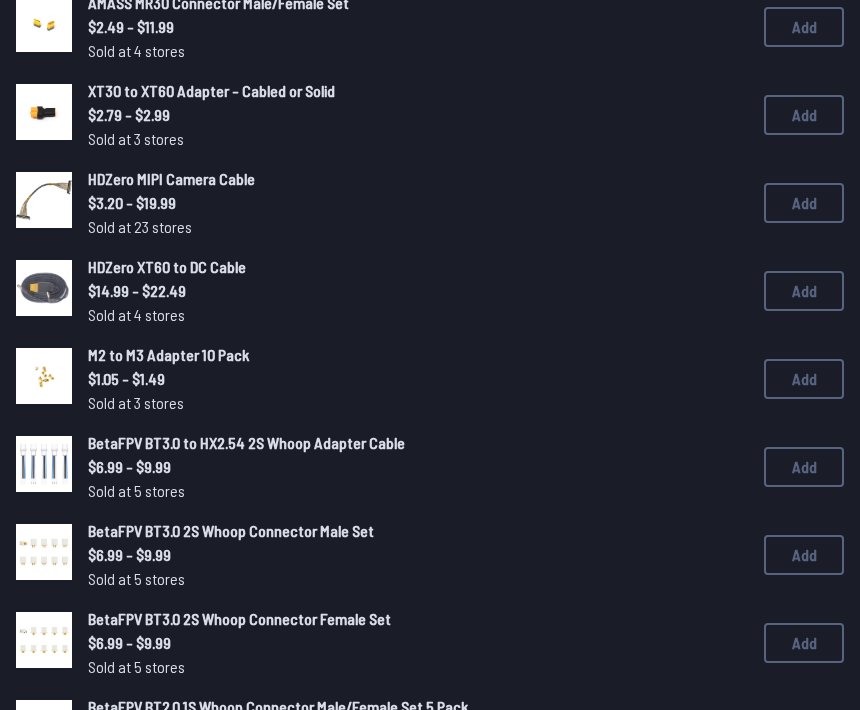 scroll, scrollTop: 0, scrollLeft: 0, axis: both 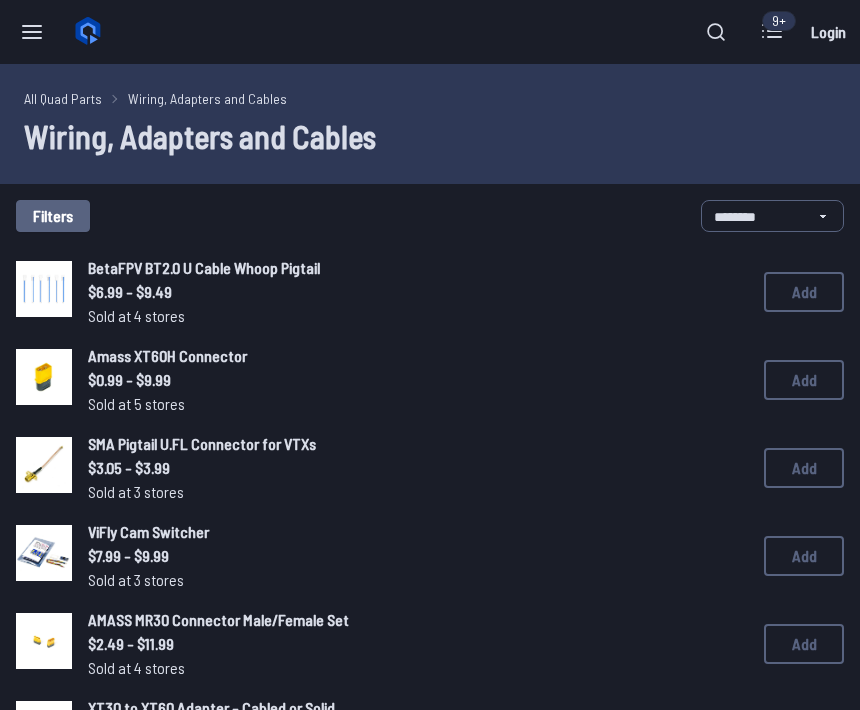 click 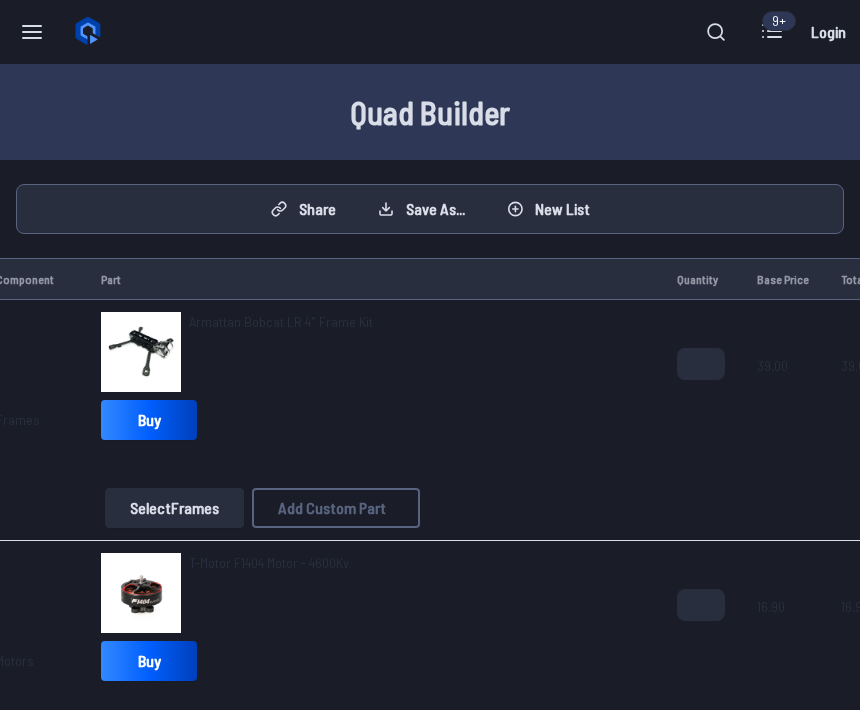 scroll, scrollTop: 0, scrollLeft: 38, axis: horizontal 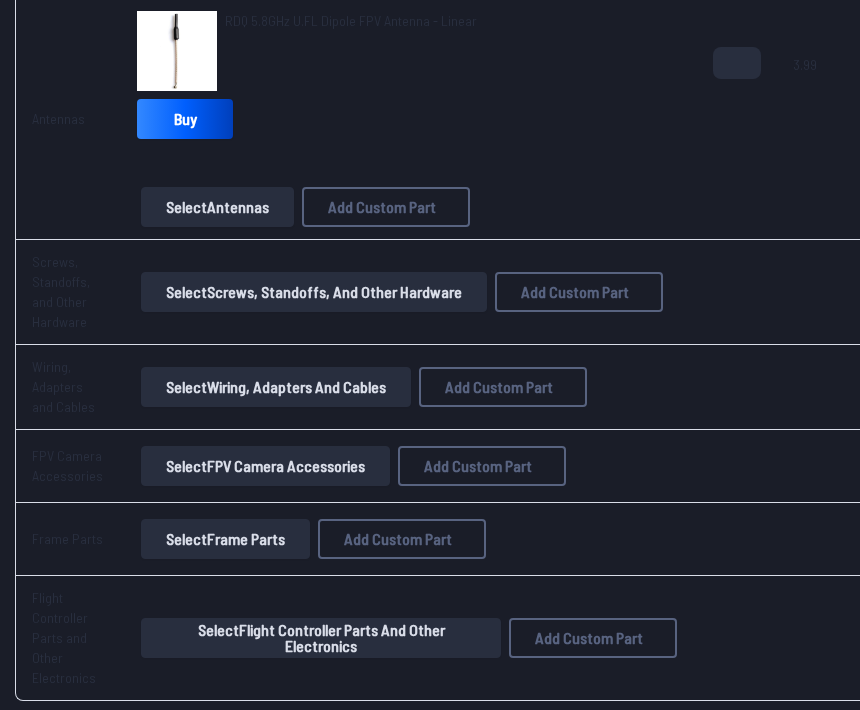 click on "Select  Frame Parts" at bounding box center (225, 539) 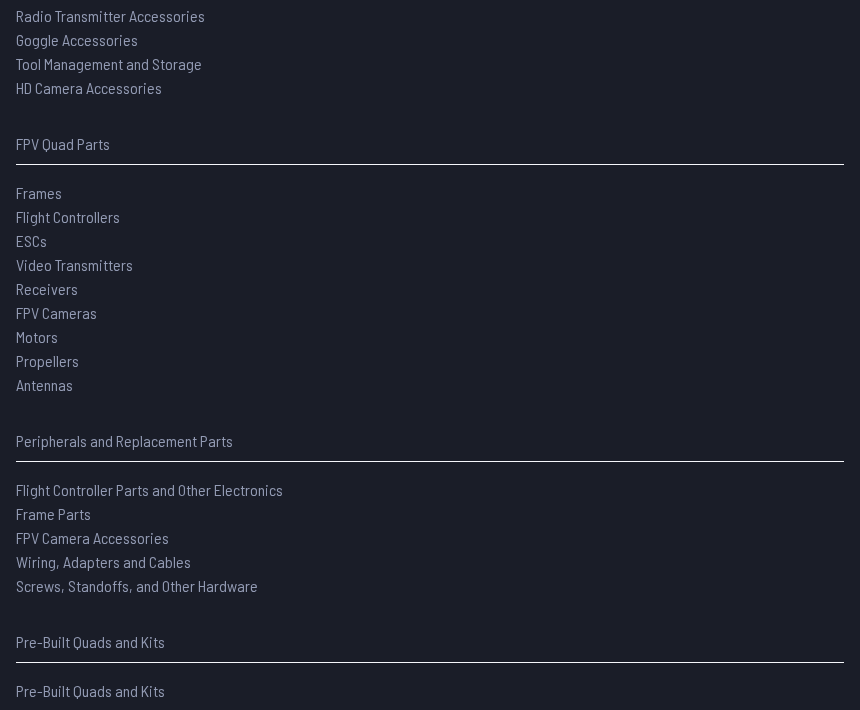 scroll, scrollTop: 0, scrollLeft: 0, axis: both 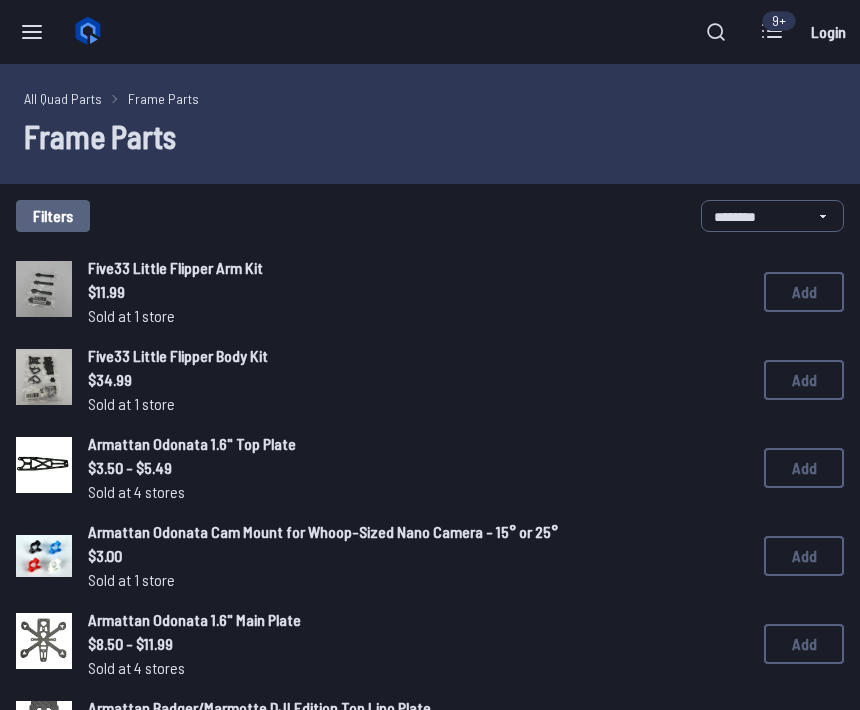 click at bounding box center [772, 31] 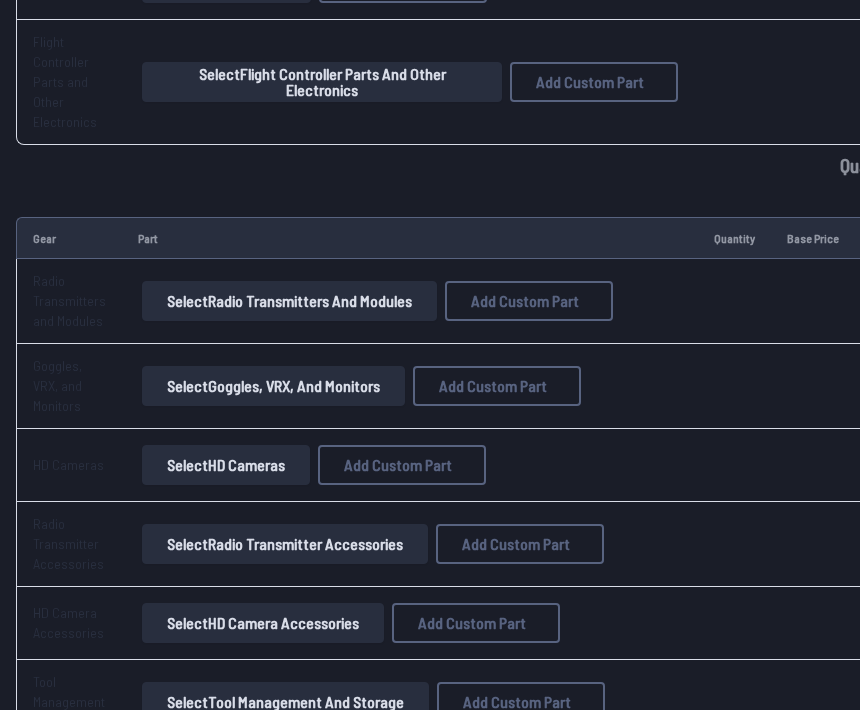 scroll, scrollTop: 3025, scrollLeft: 0, axis: vertical 